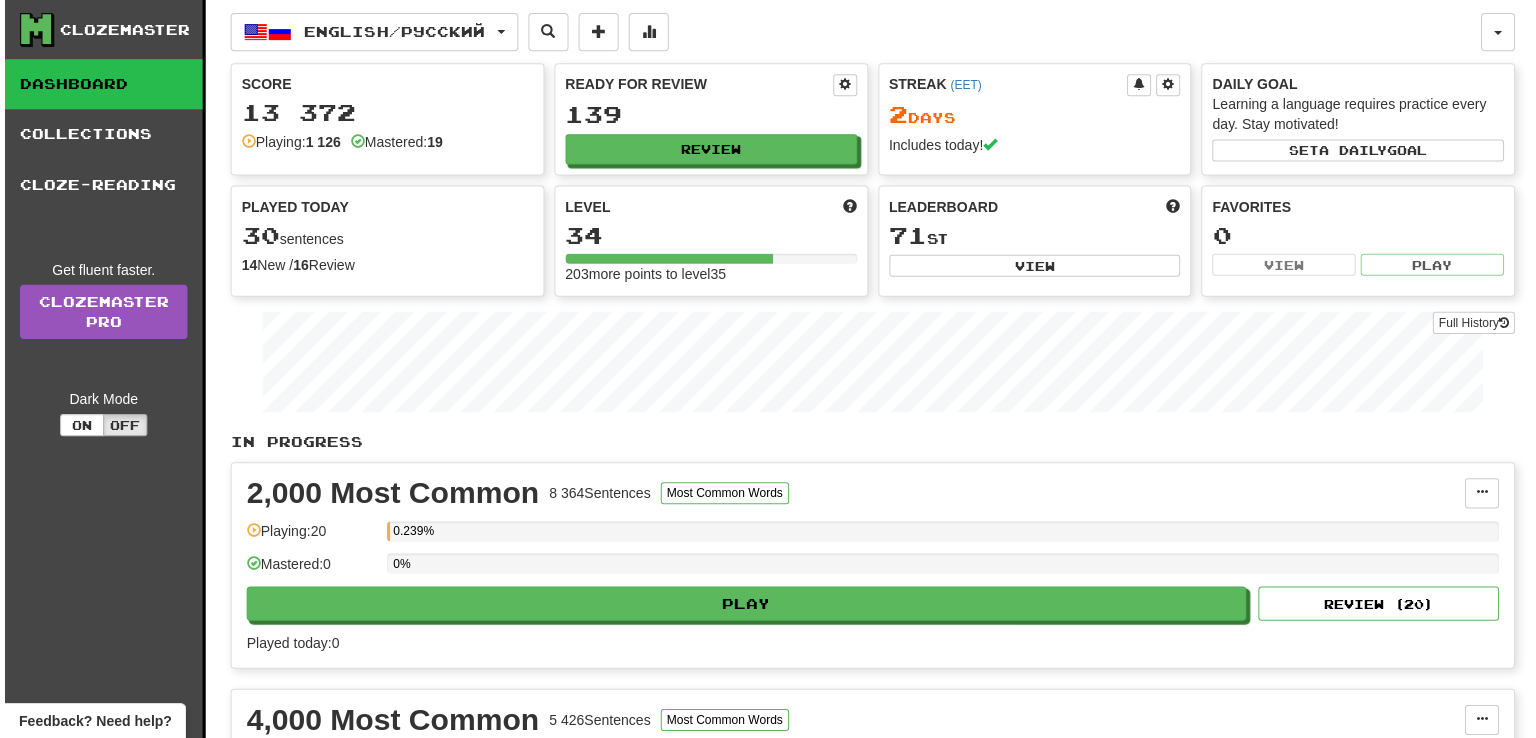 scroll, scrollTop: 1900, scrollLeft: 0, axis: vertical 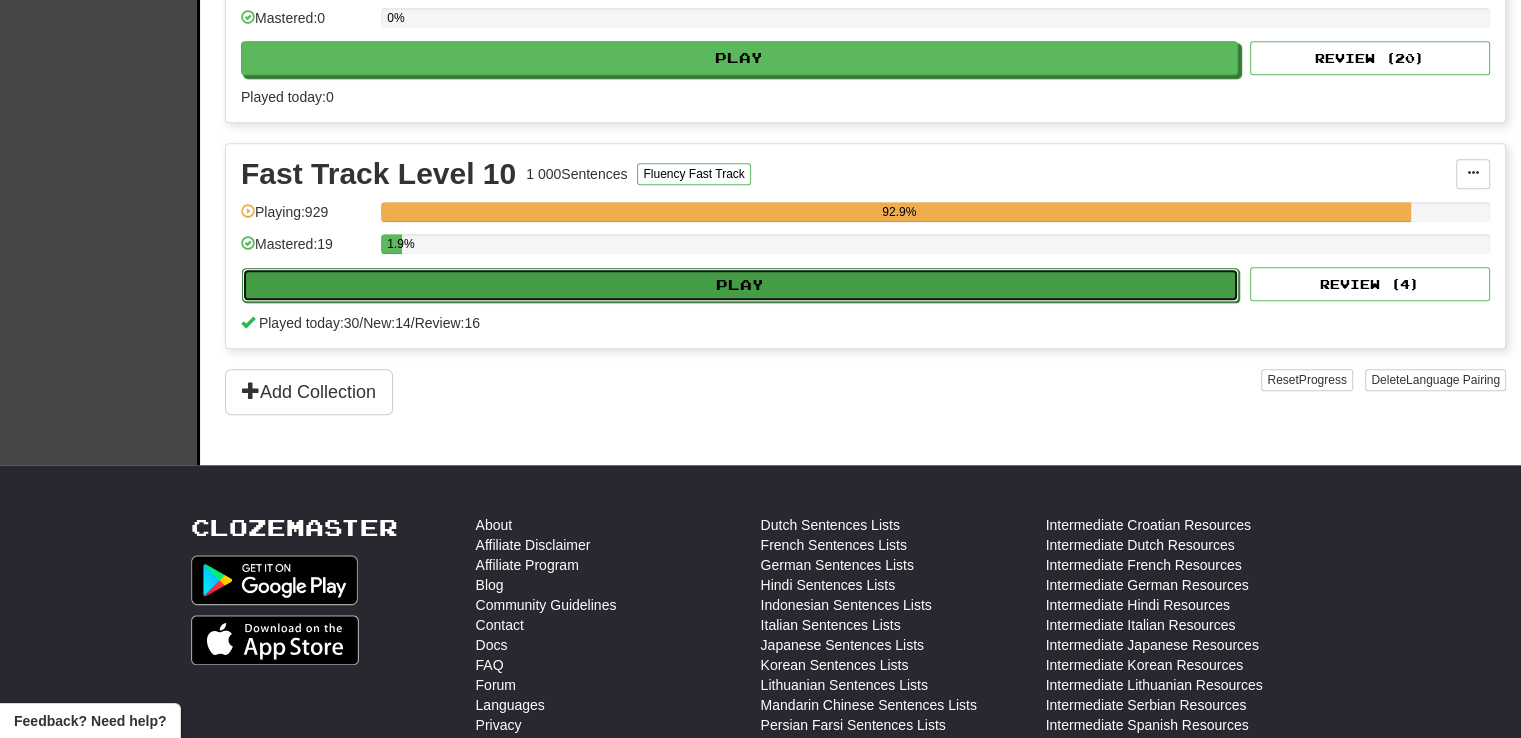 click on "Play" at bounding box center [740, 285] 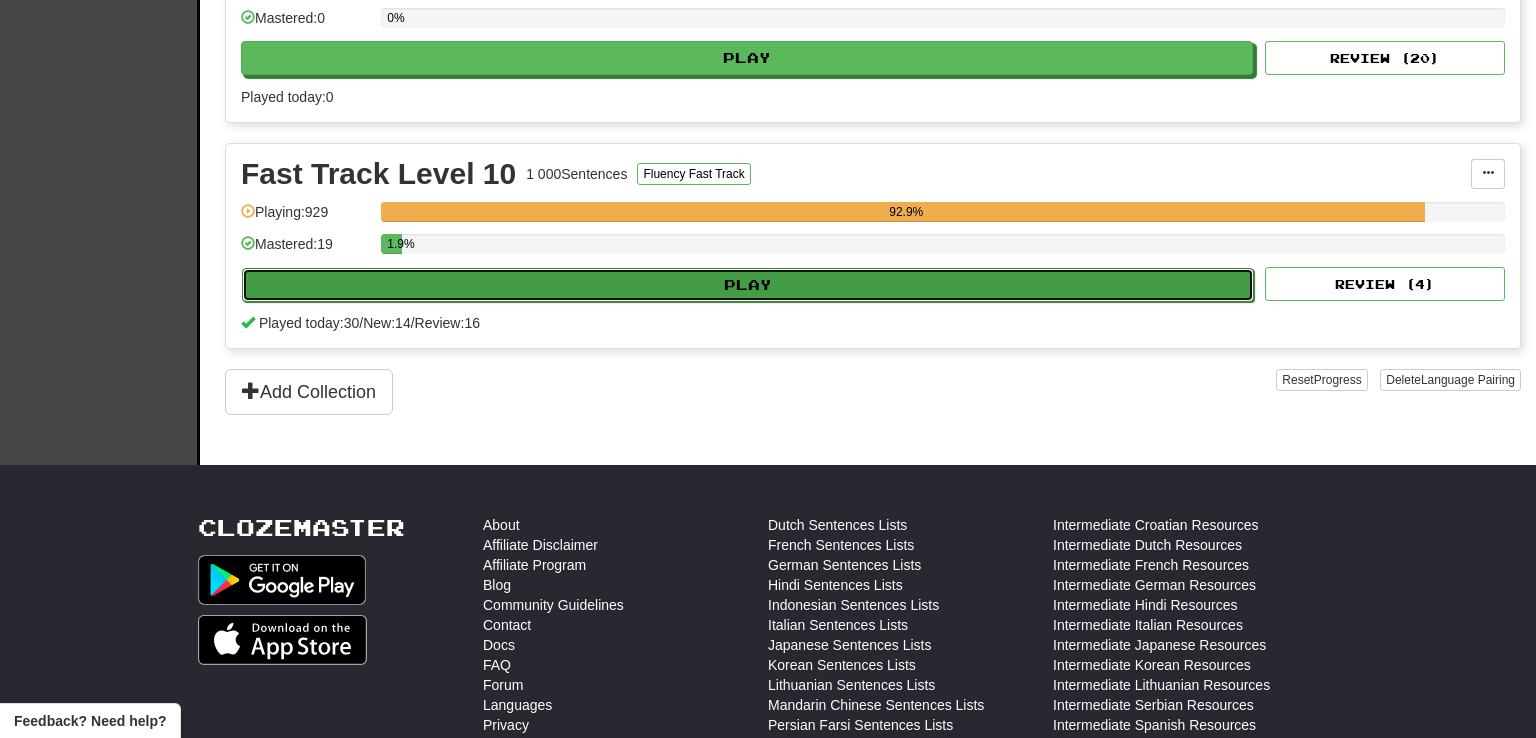 select on "**" 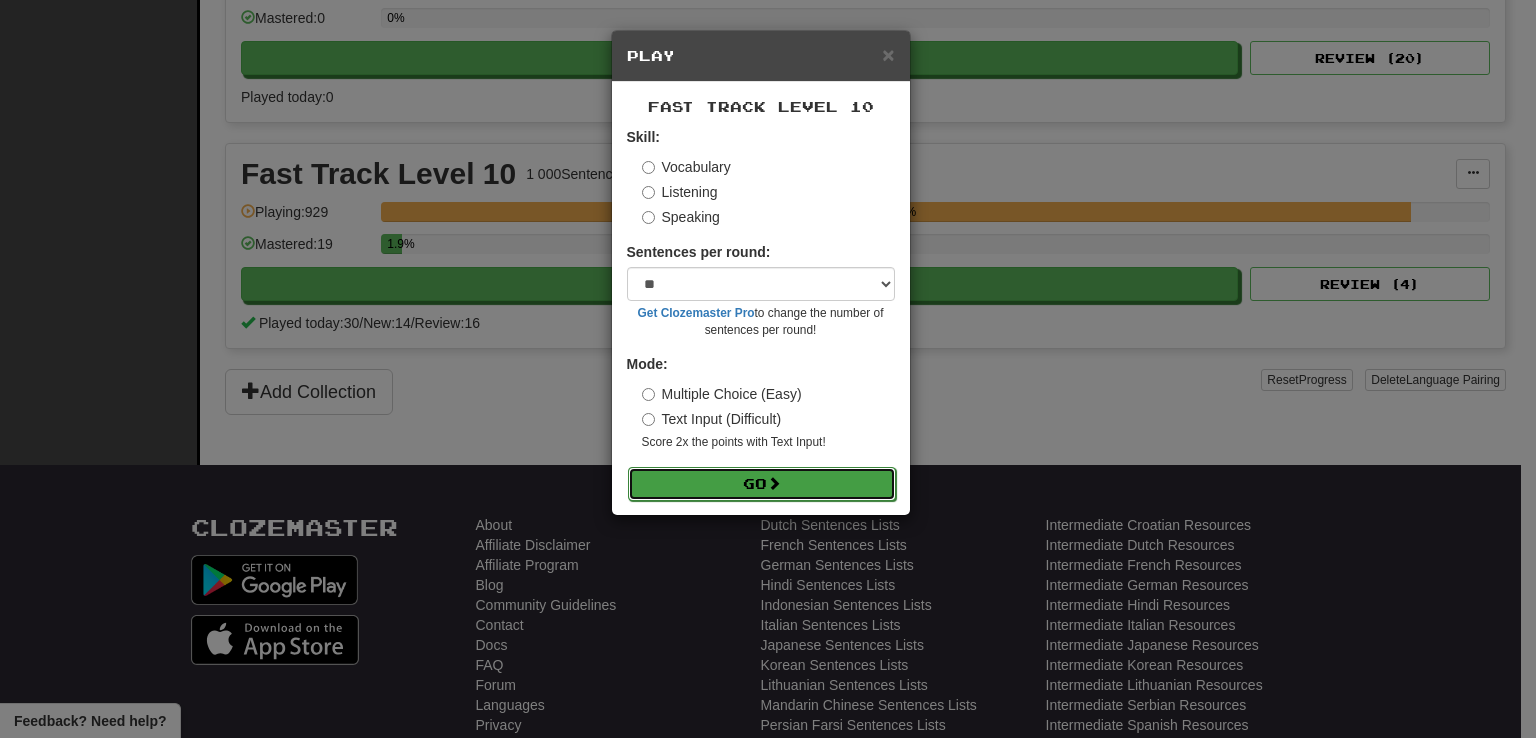 click on "Go" at bounding box center [762, 484] 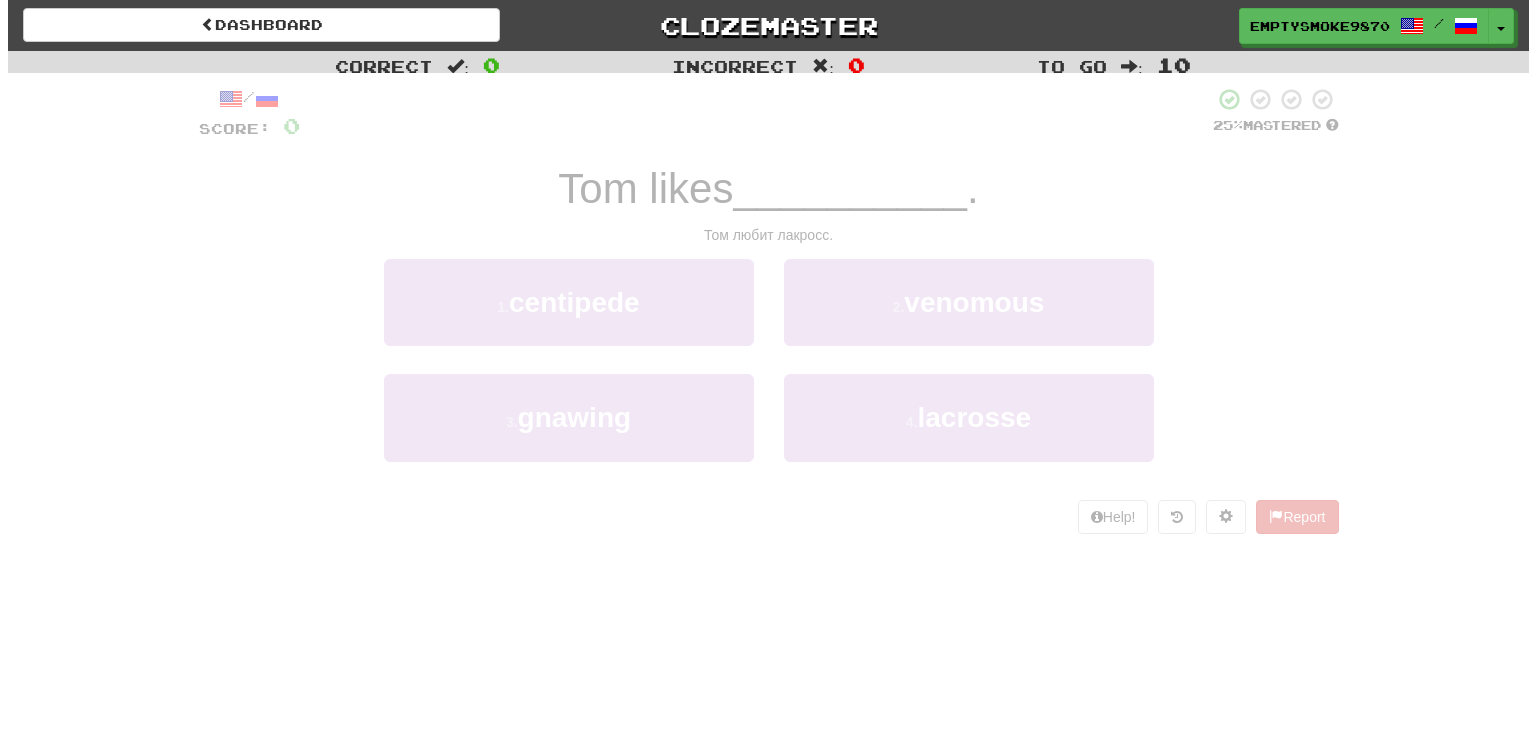 scroll, scrollTop: 0, scrollLeft: 0, axis: both 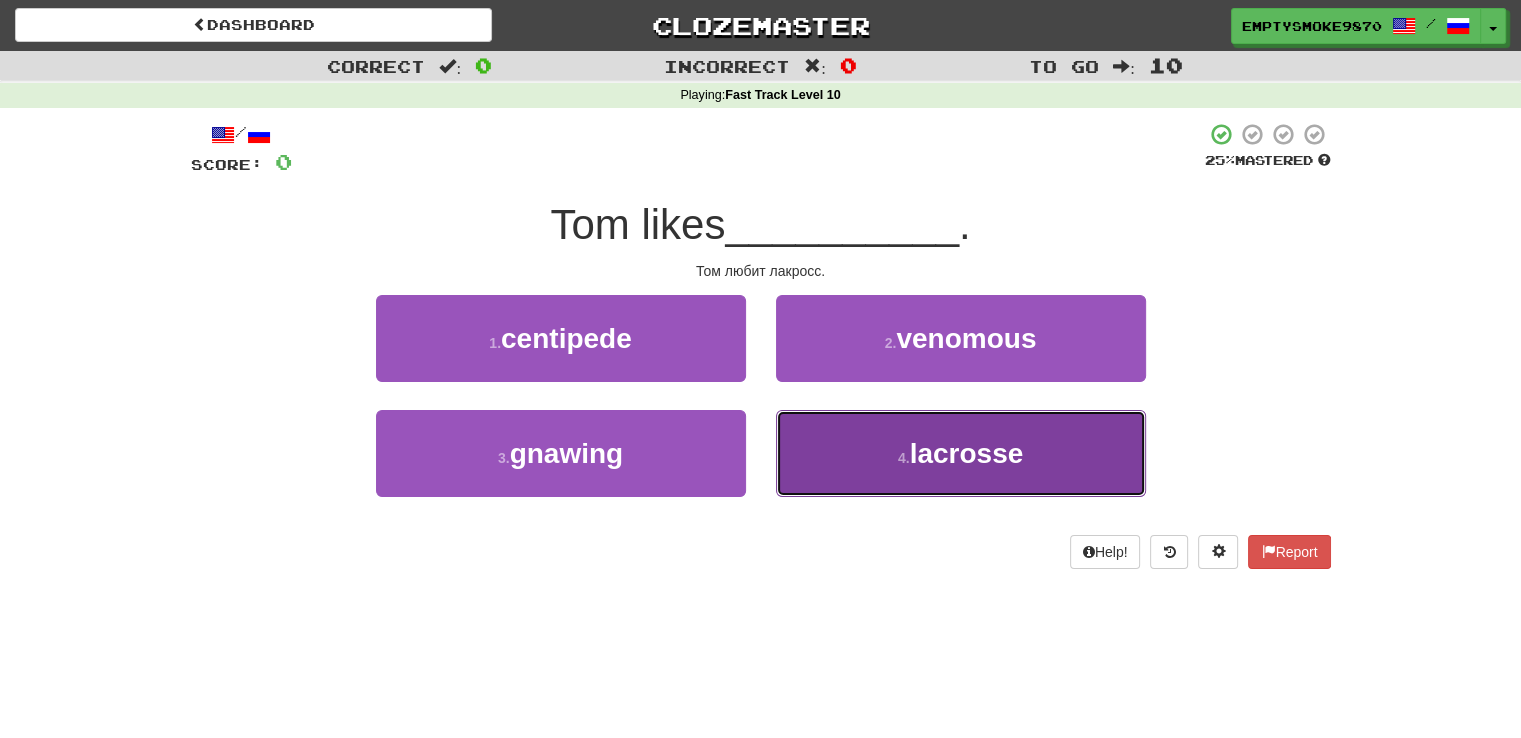 click on "lacrosse" at bounding box center [961, 453] 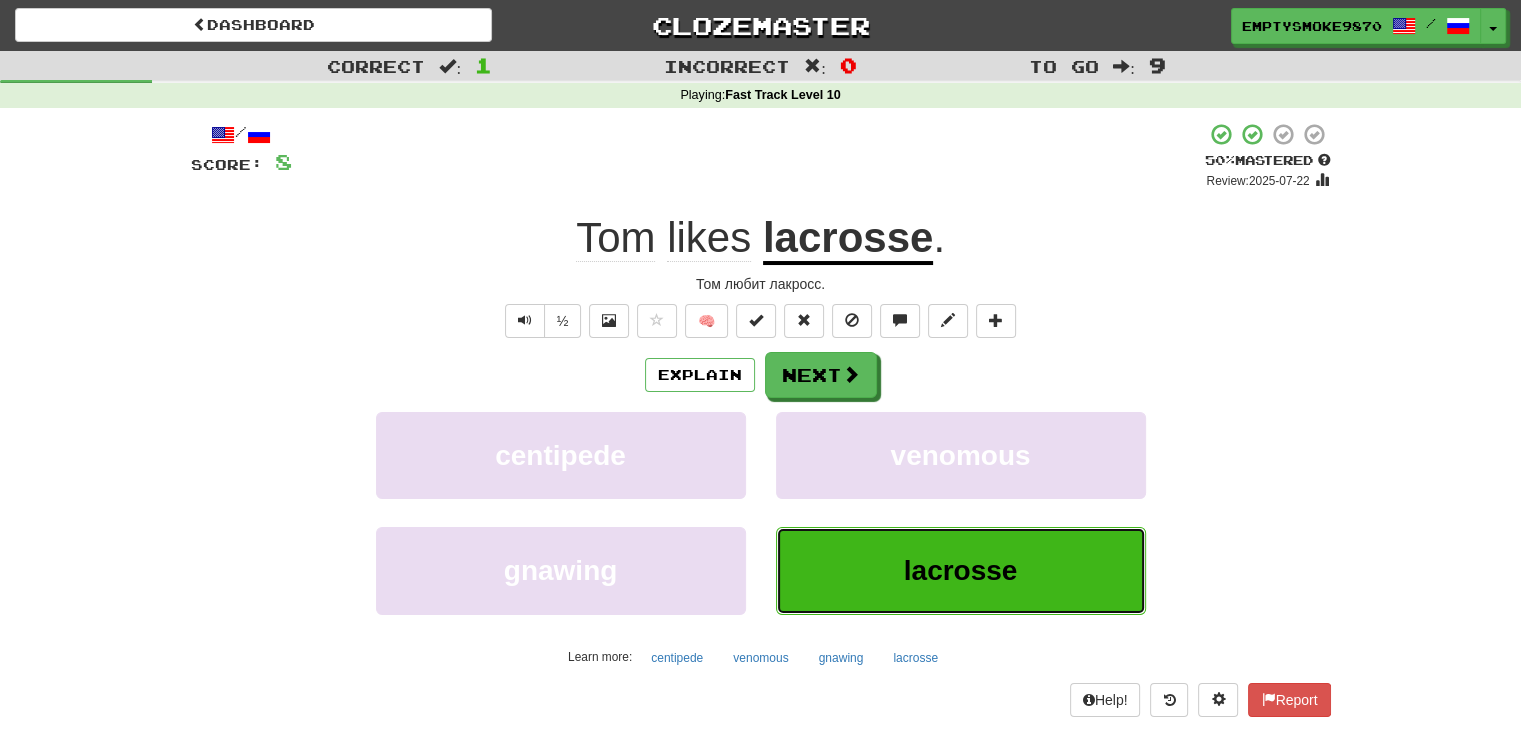 type 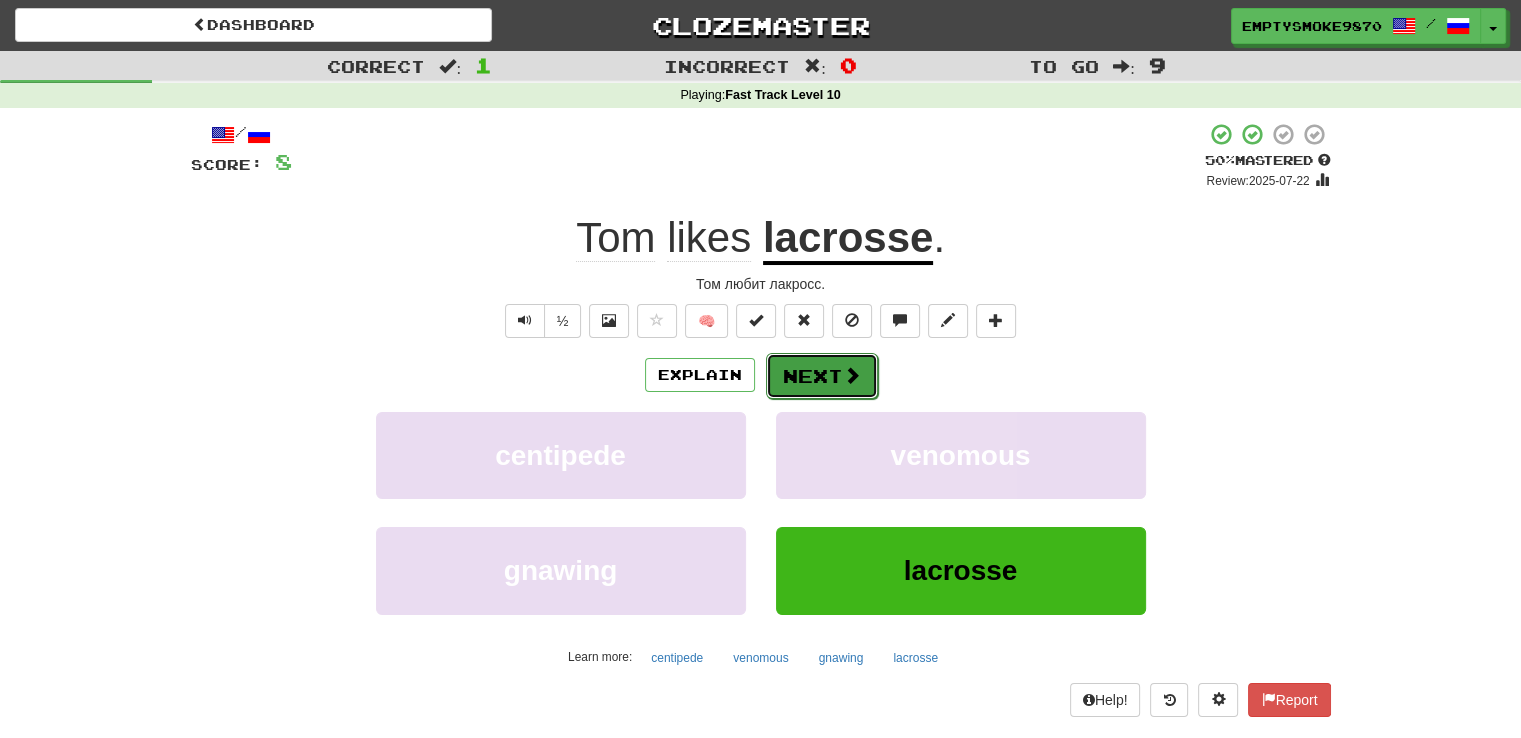 click on "Next" at bounding box center [822, 376] 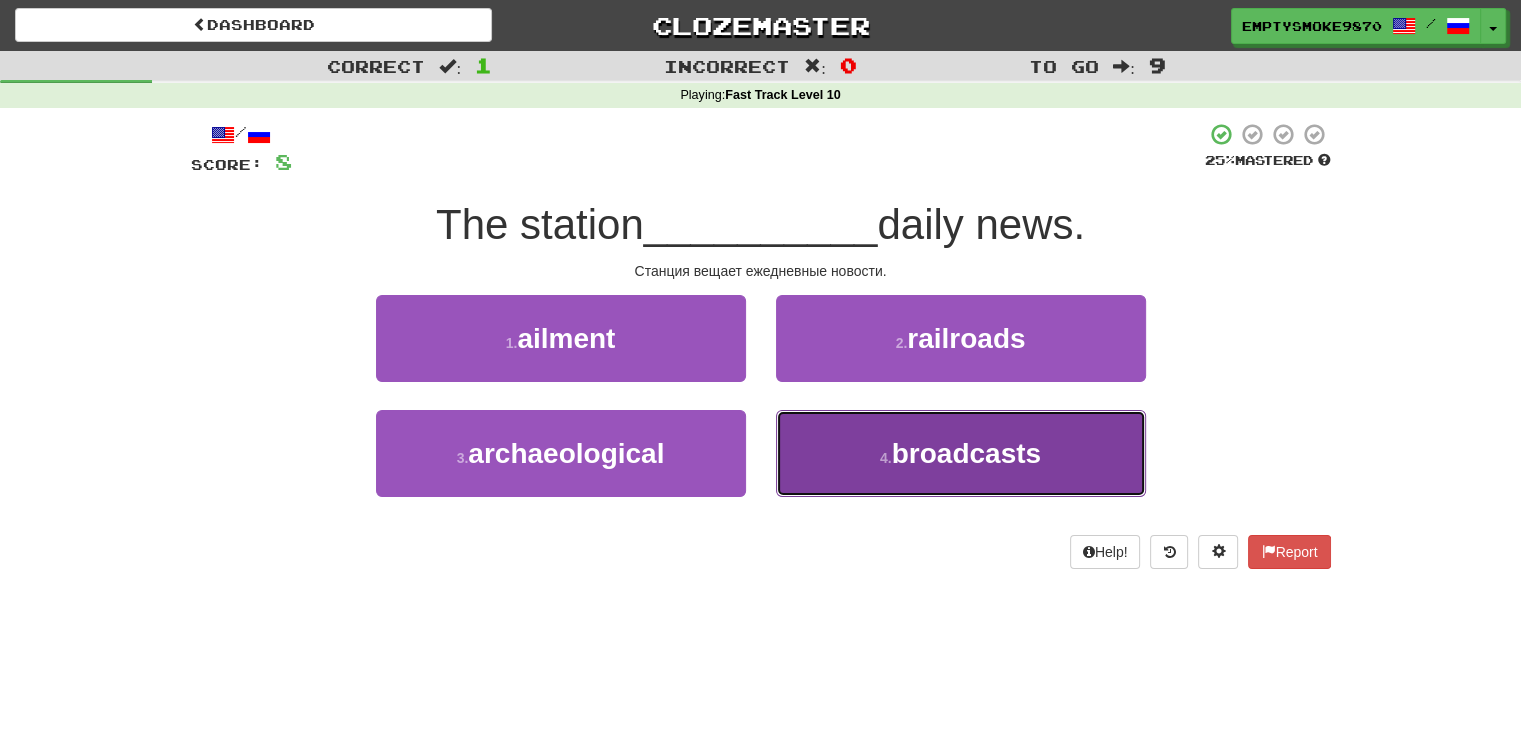 click on "4 . broadcasts" at bounding box center [961, 453] 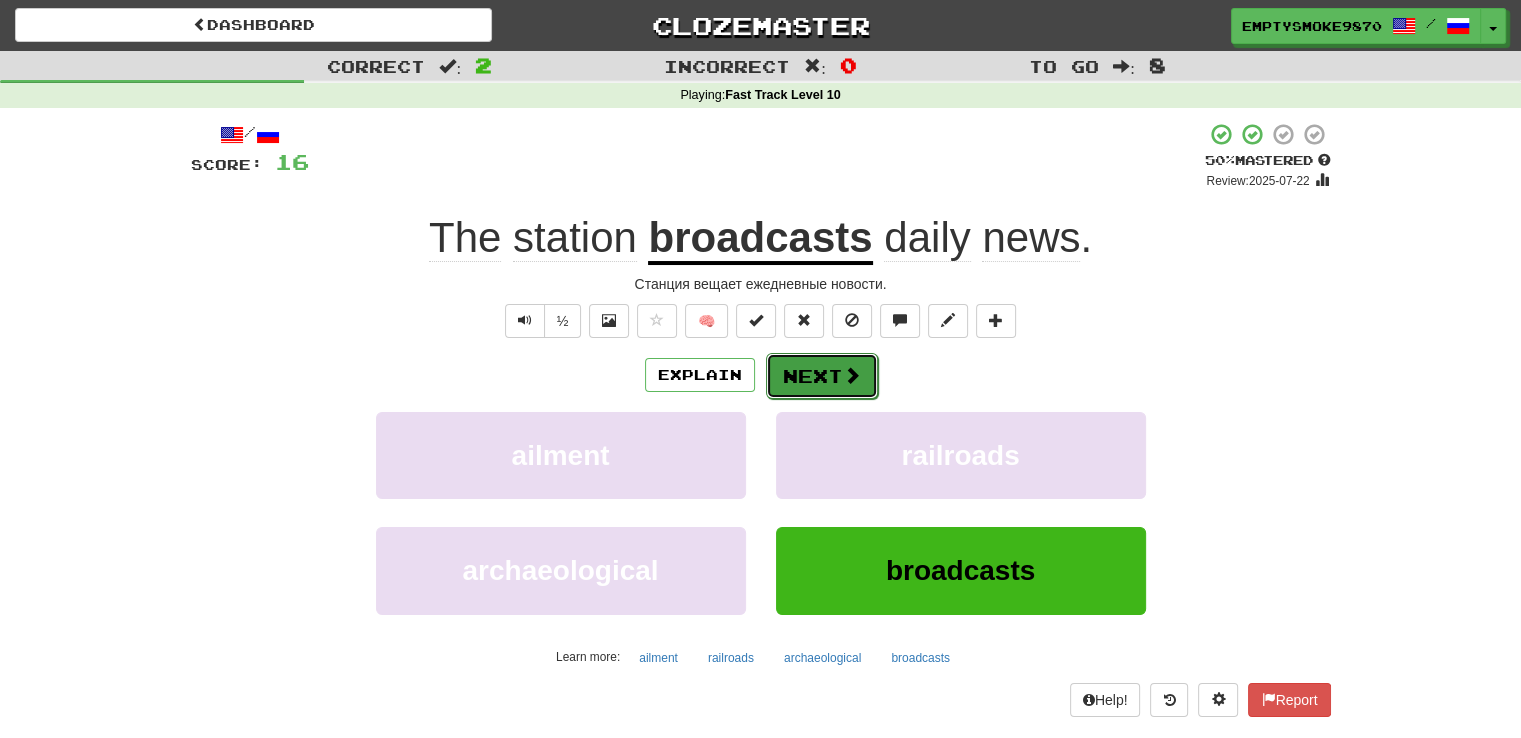 click on "Next" at bounding box center [822, 376] 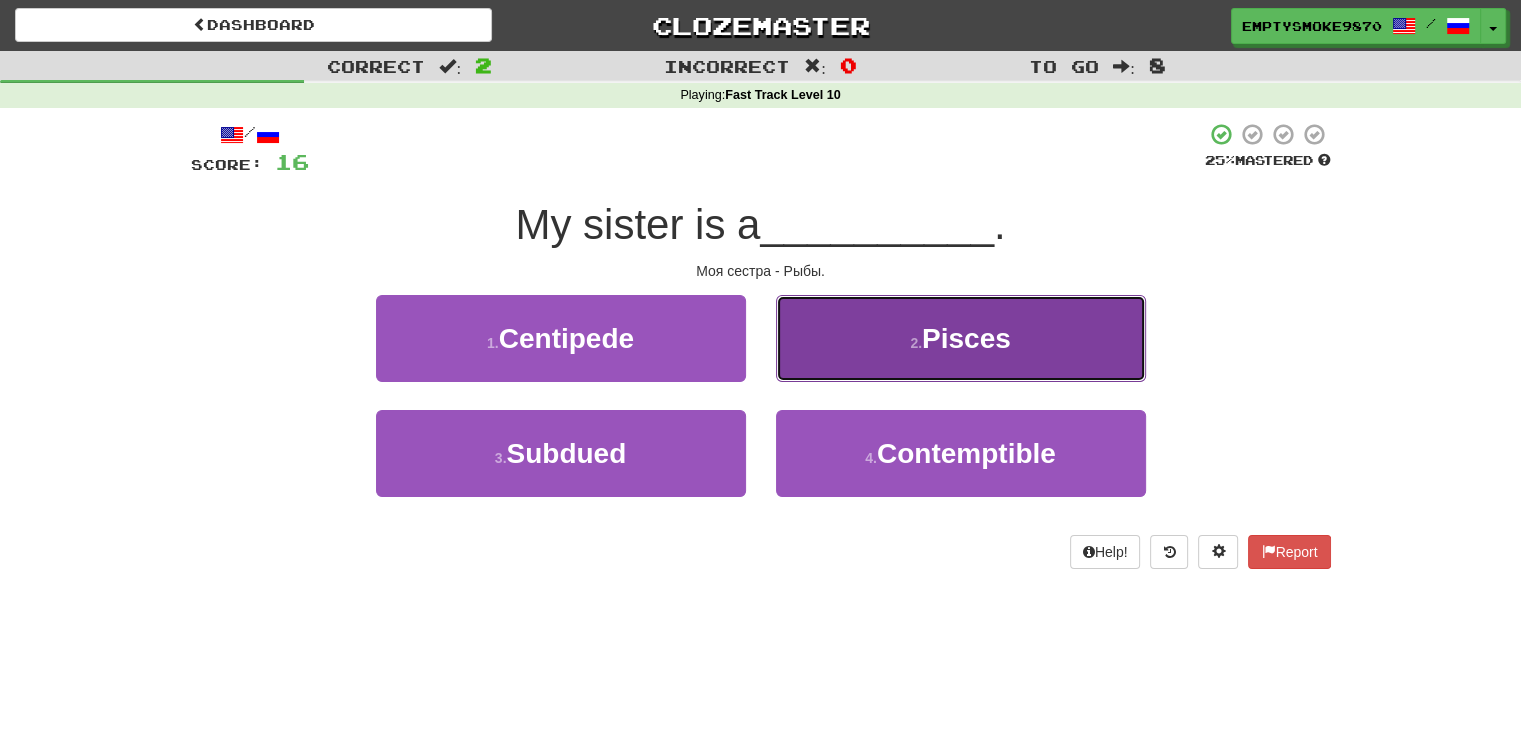 click on "Pisces" at bounding box center [961, 338] 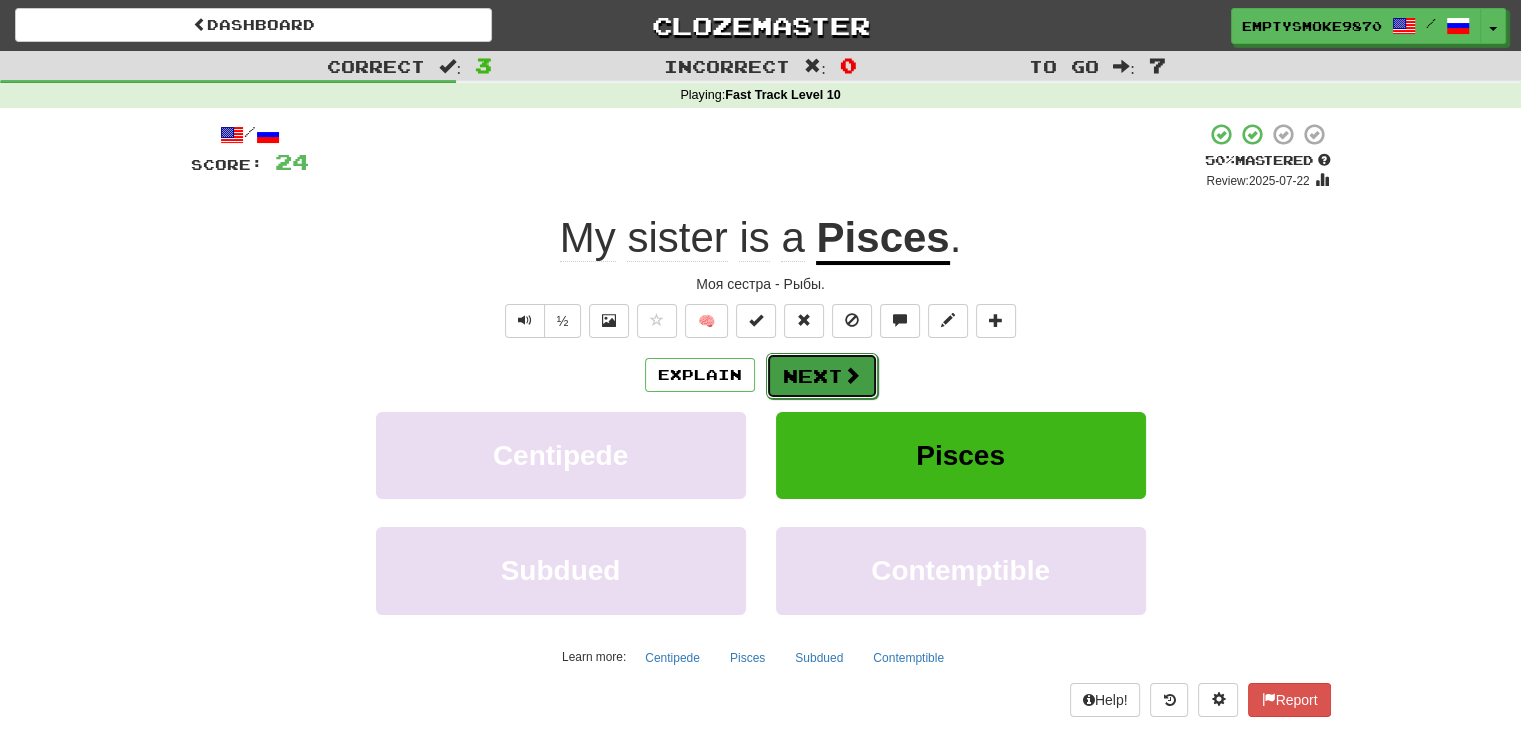 click on "Next" at bounding box center (822, 376) 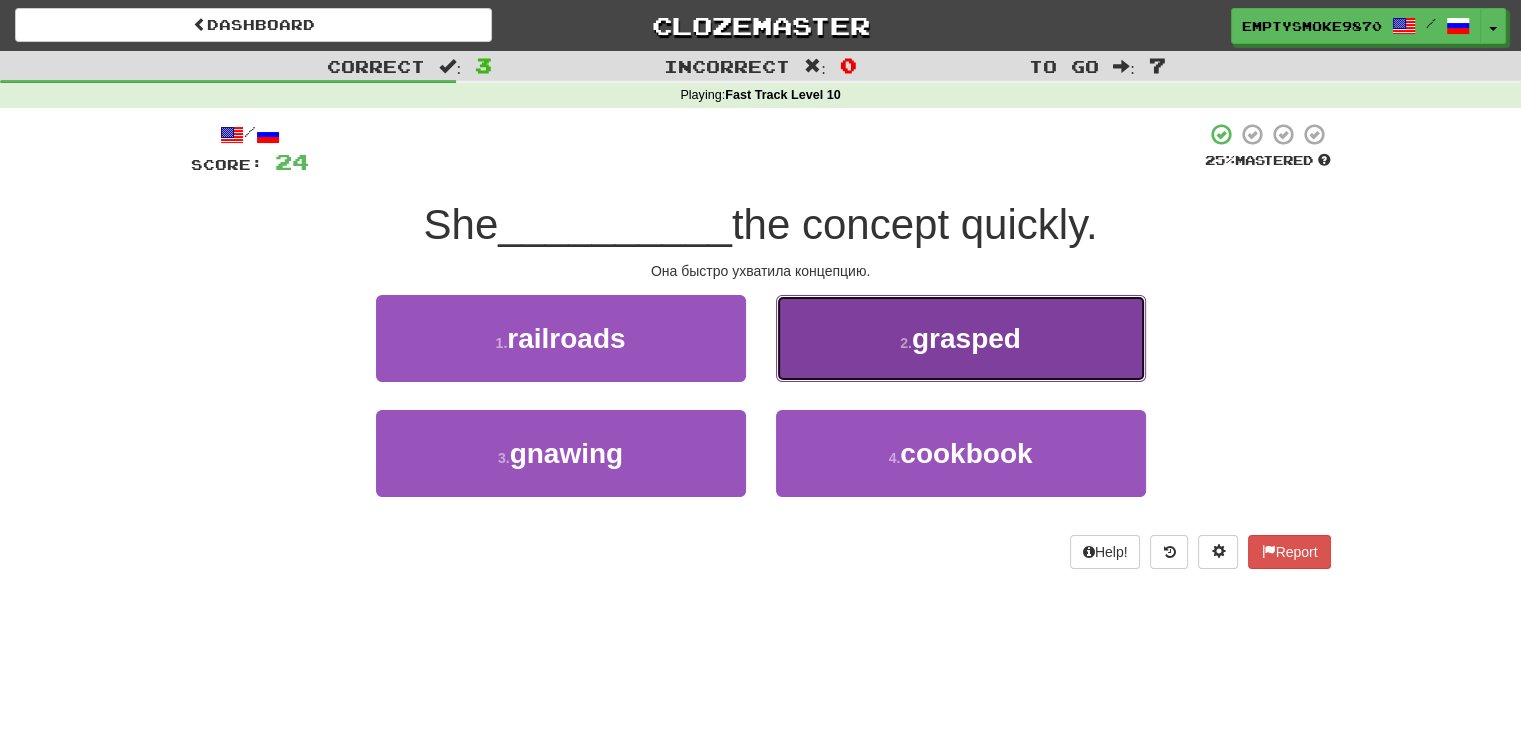 click on "2 . grasped" at bounding box center [961, 338] 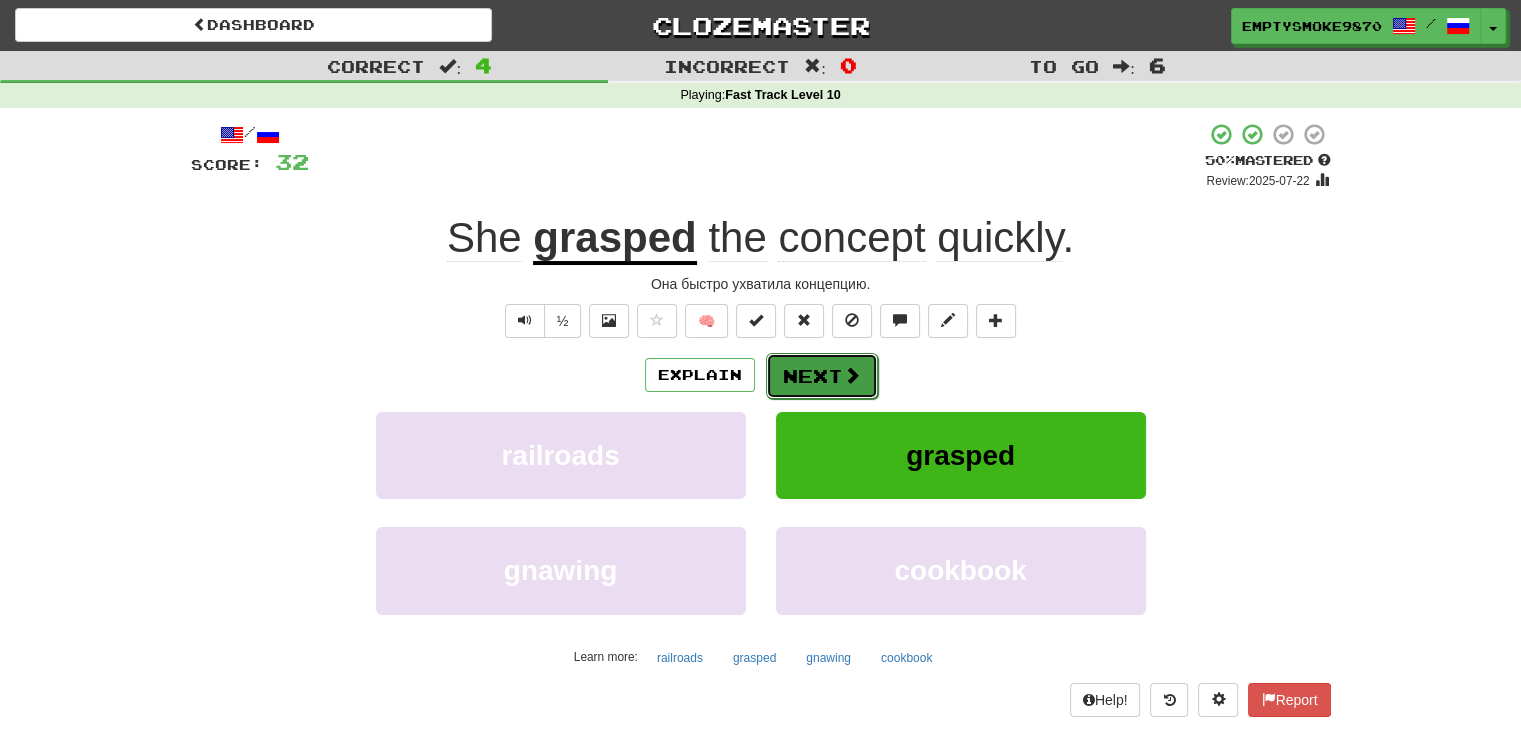 click on "Next" at bounding box center [822, 376] 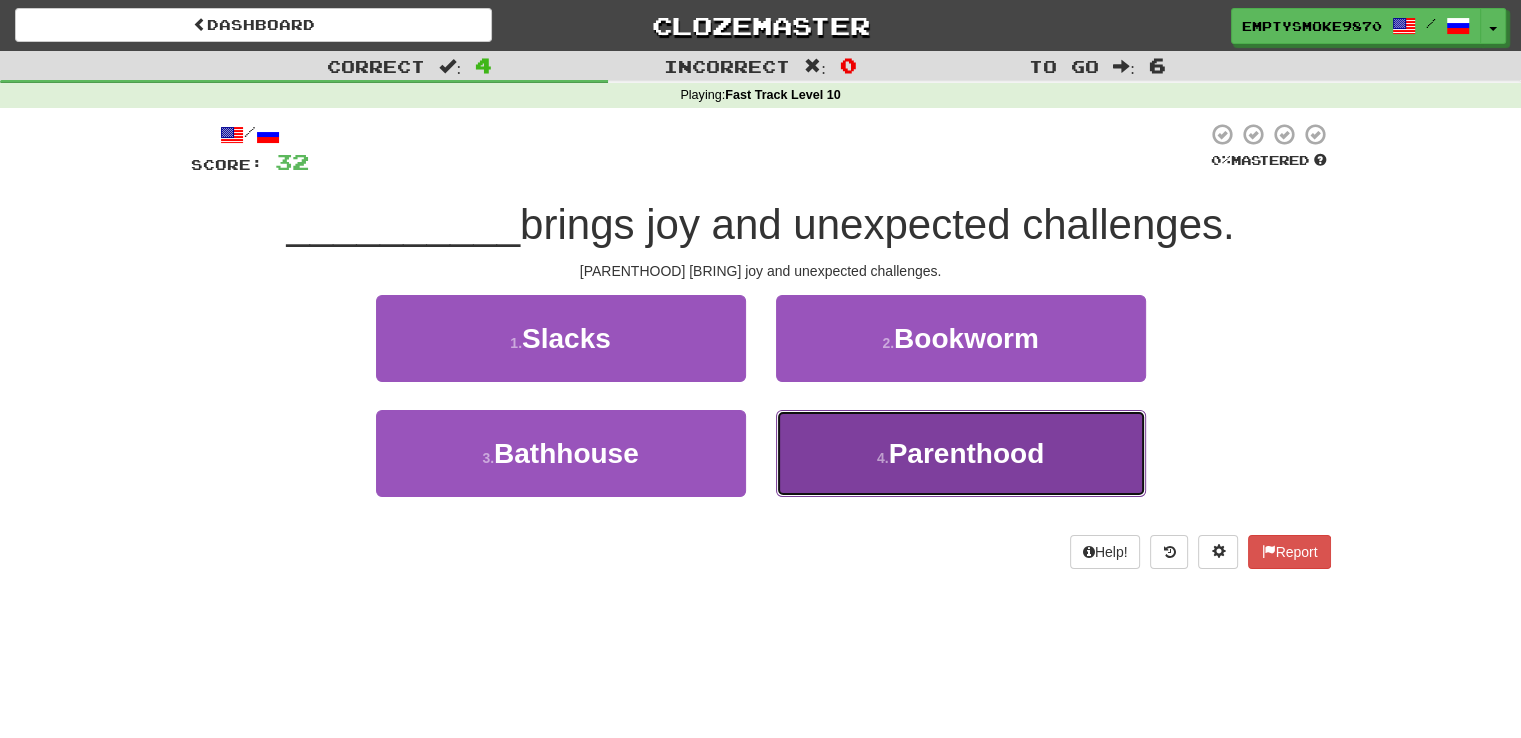 click on "Parenthood" at bounding box center (961, 453) 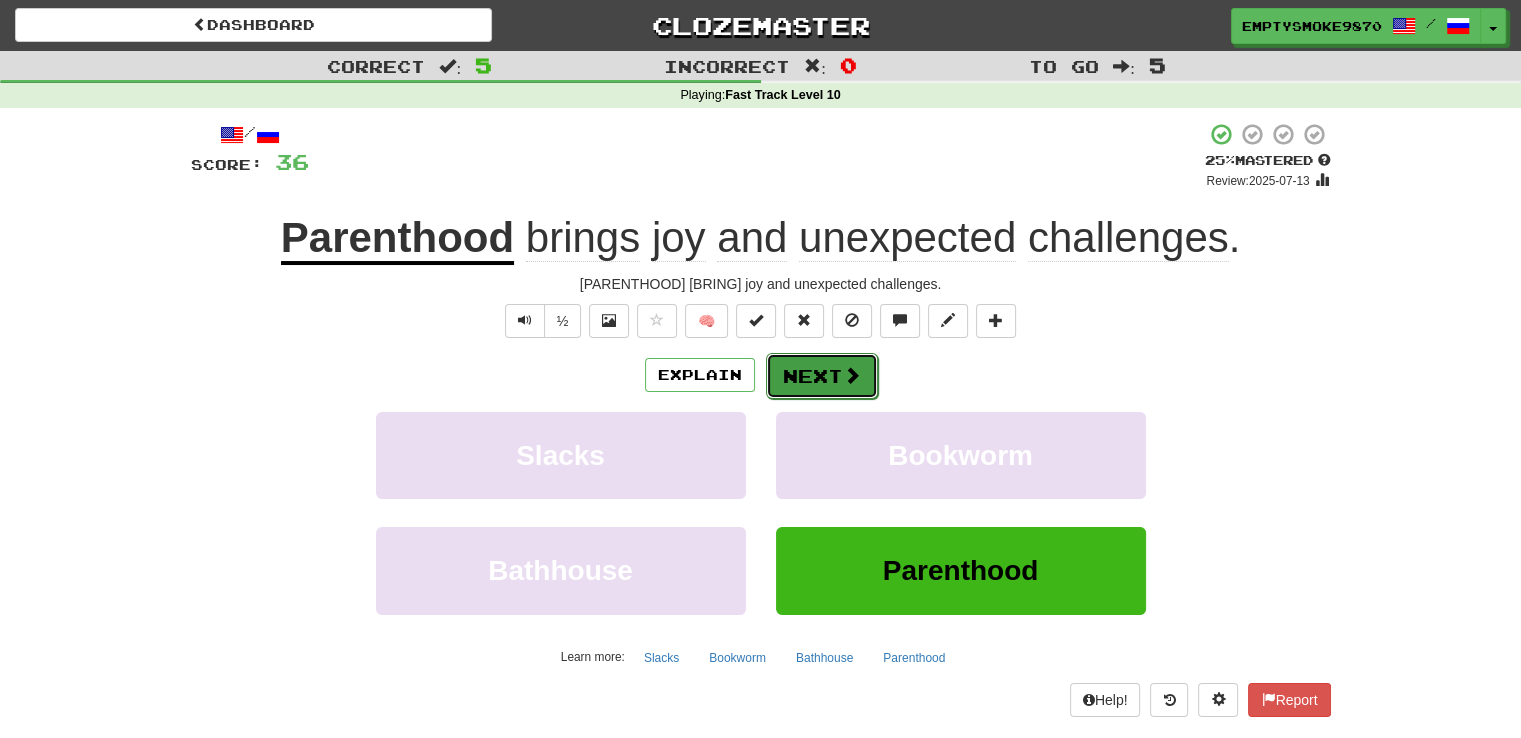 click on "Next" at bounding box center [822, 376] 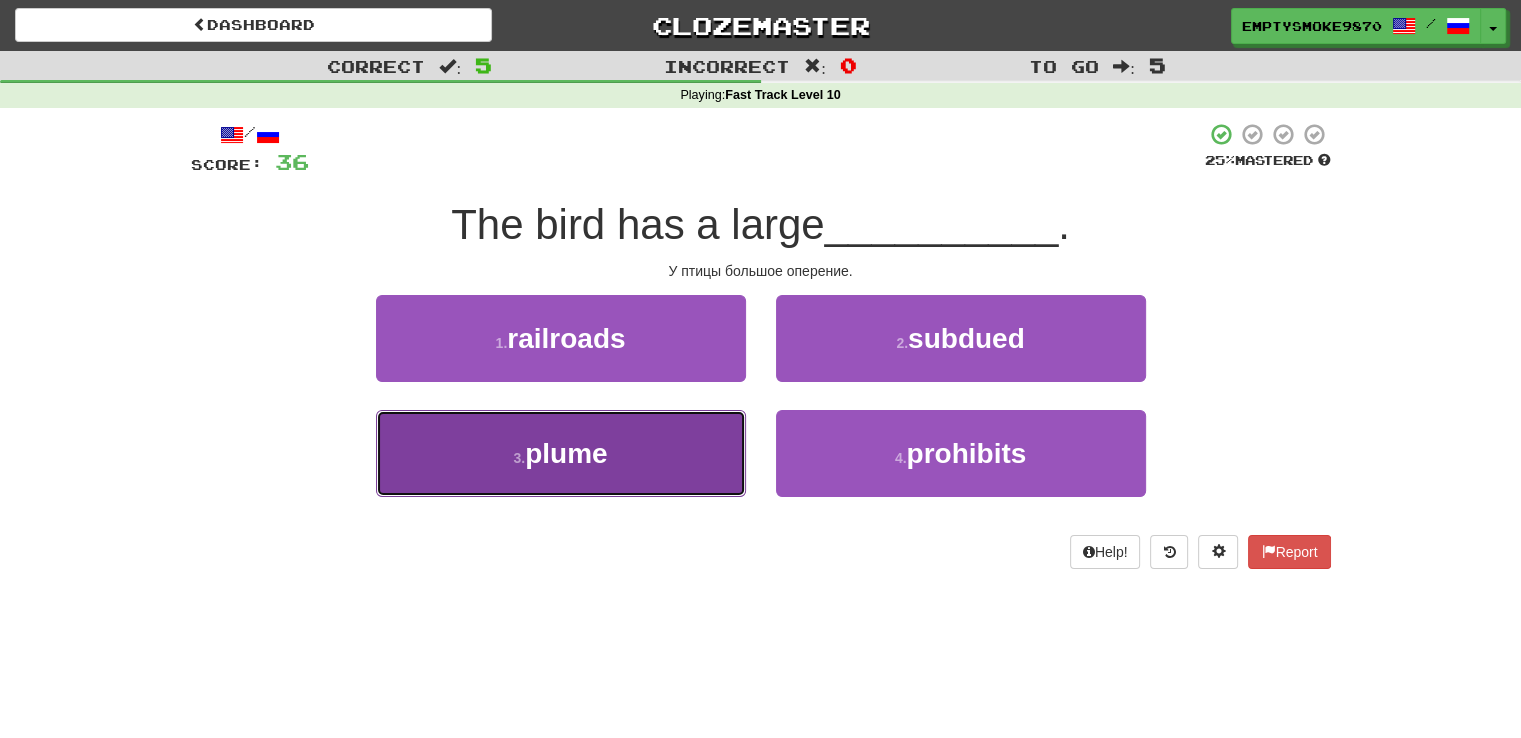 click on "3 . plume" at bounding box center [561, 453] 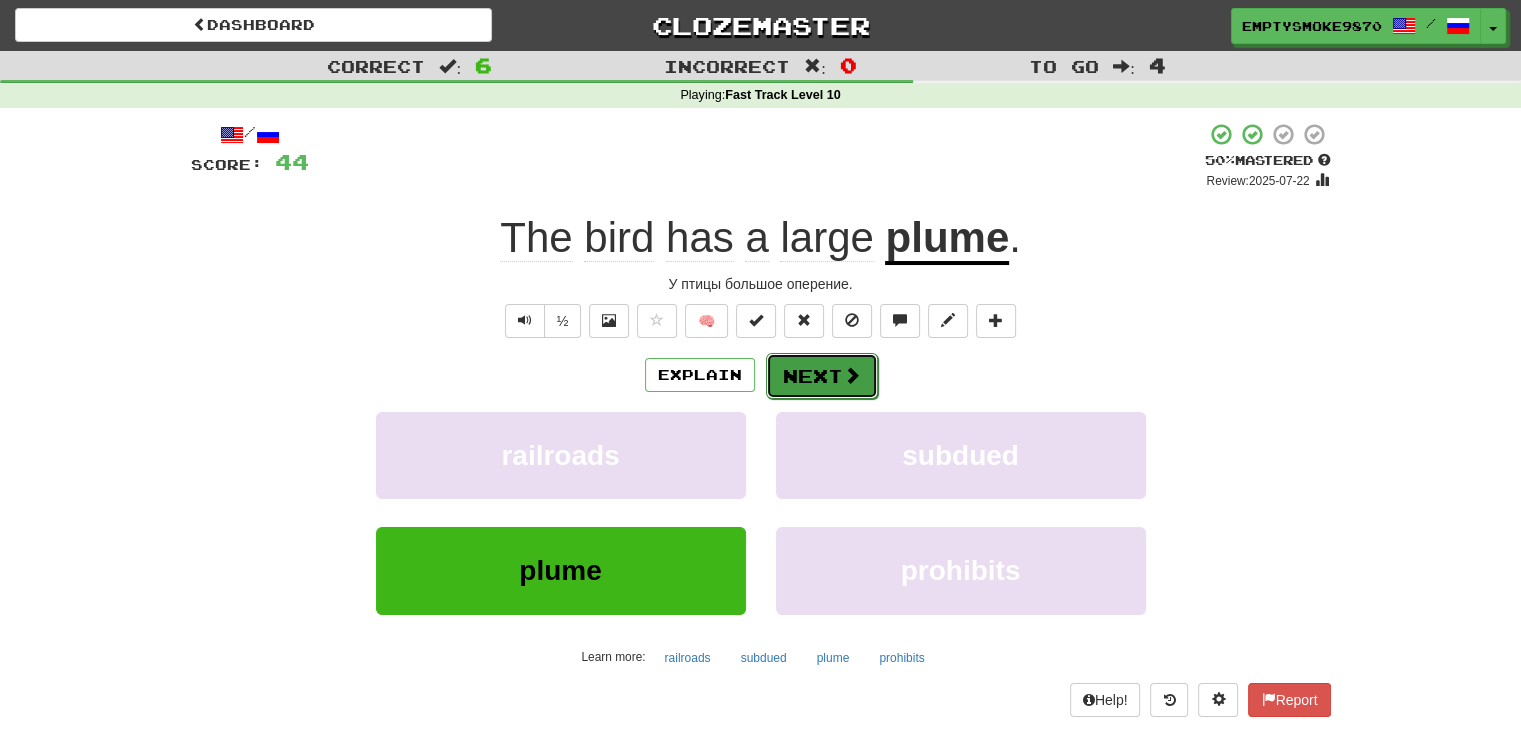 click on "Next" at bounding box center (822, 376) 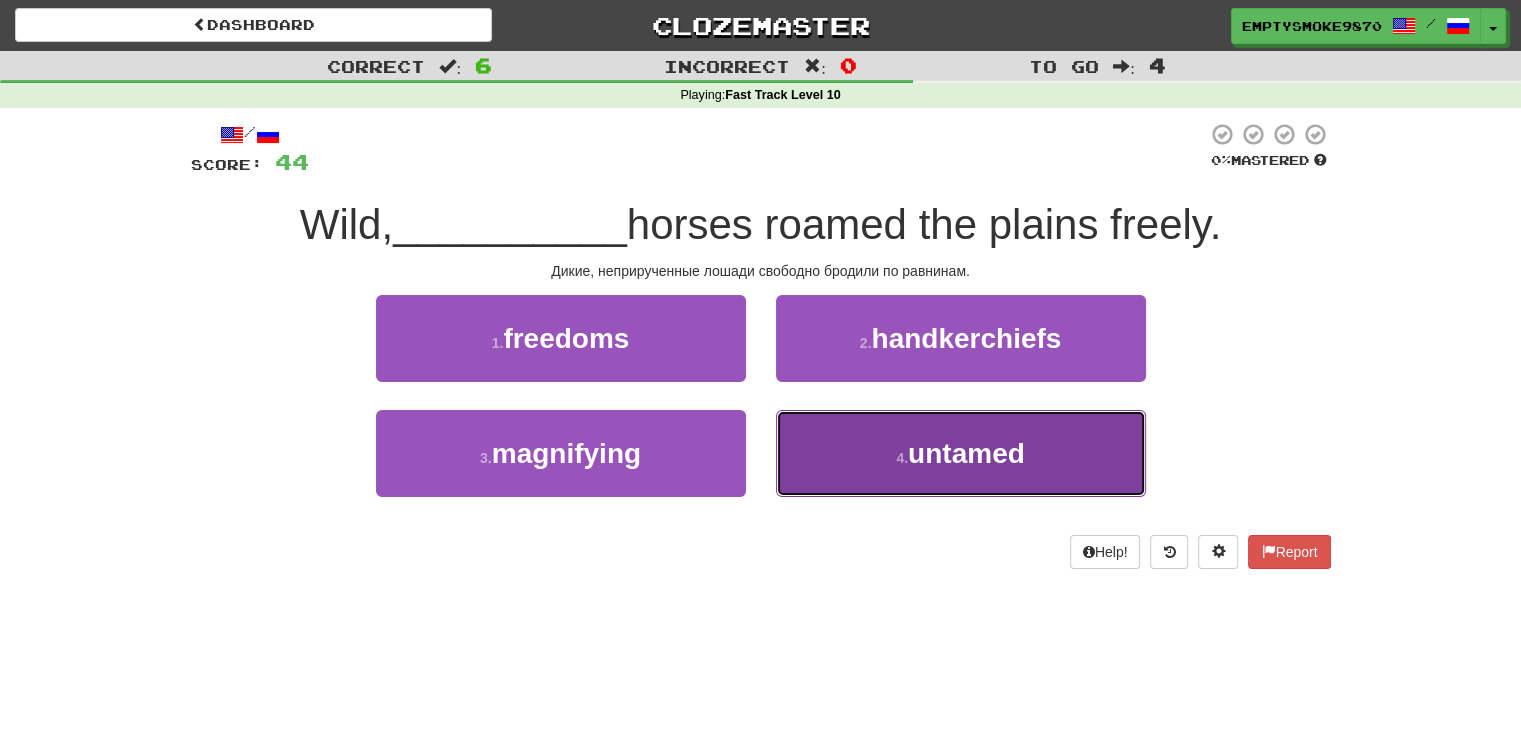 click on "4 . untamed" at bounding box center (961, 453) 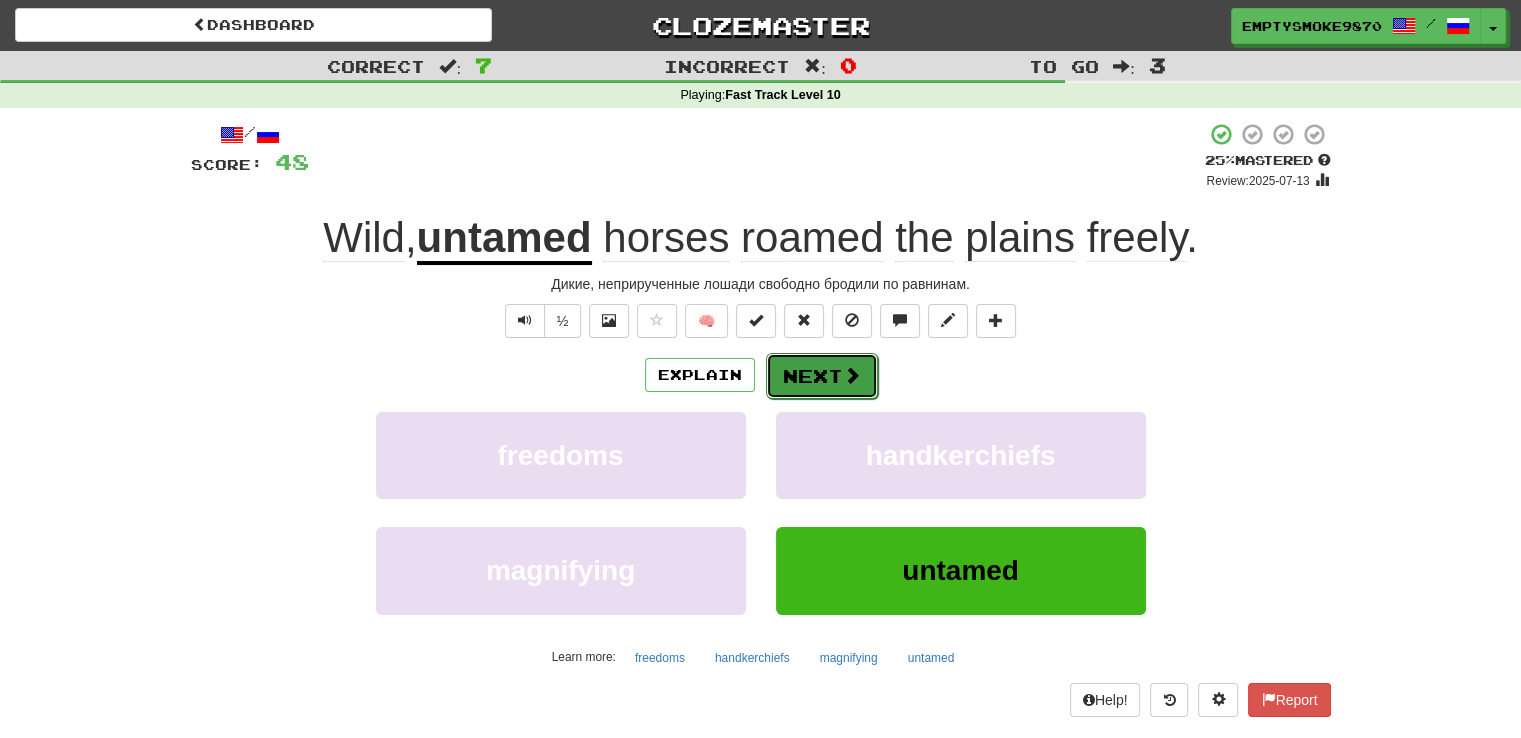 click at bounding box center [852, 375] 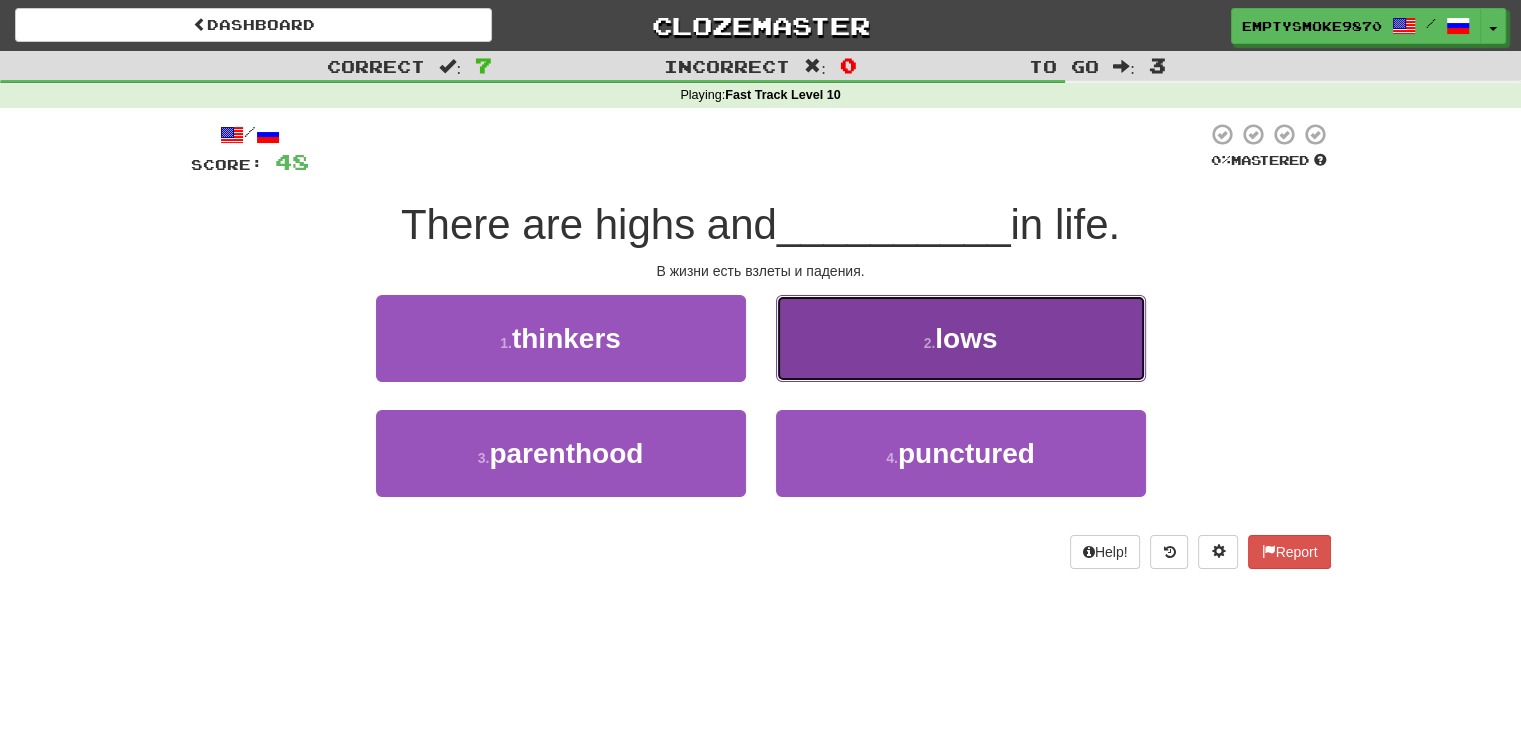 click on "2 . lows" at bounding box center (961, 338) 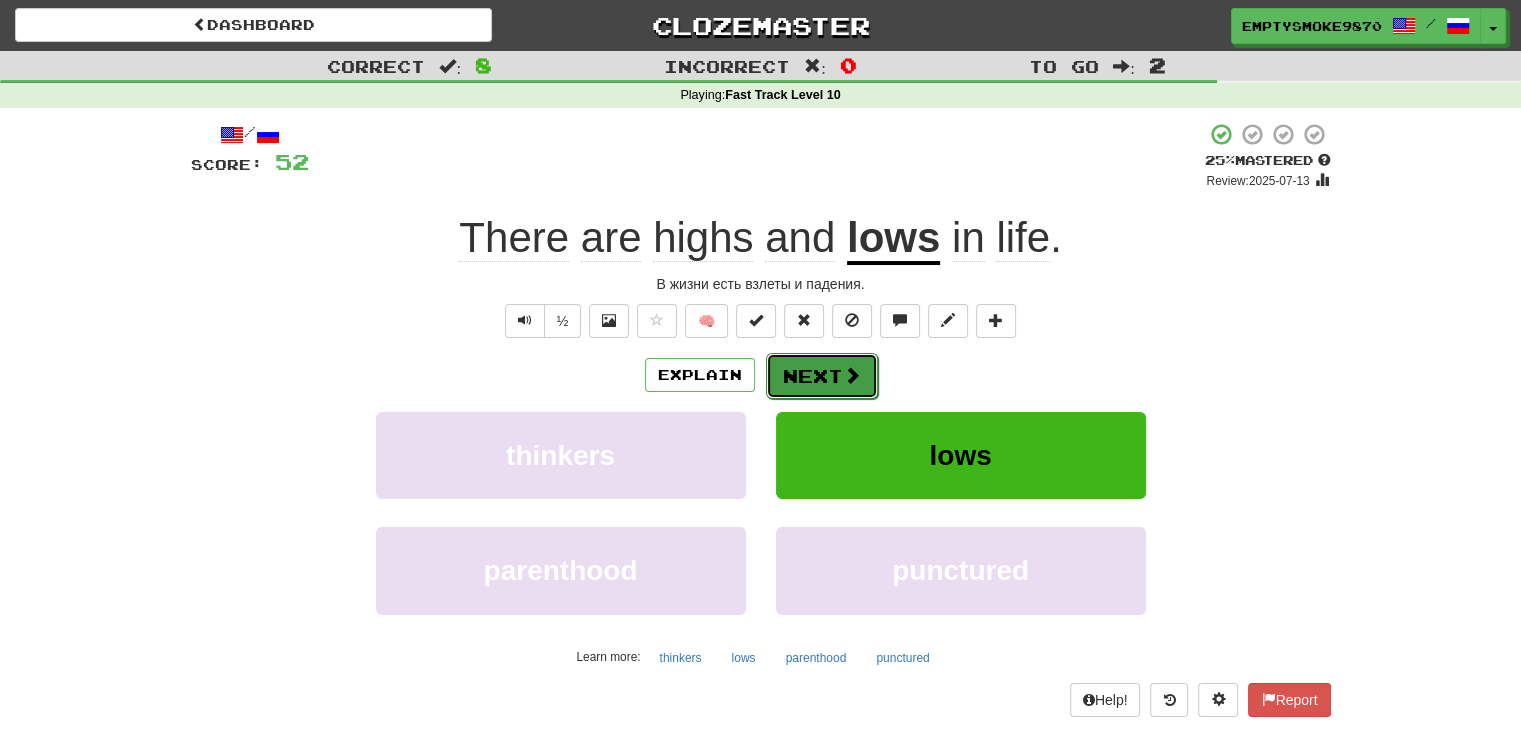 click on "Next" at bounding box center (822, 376) 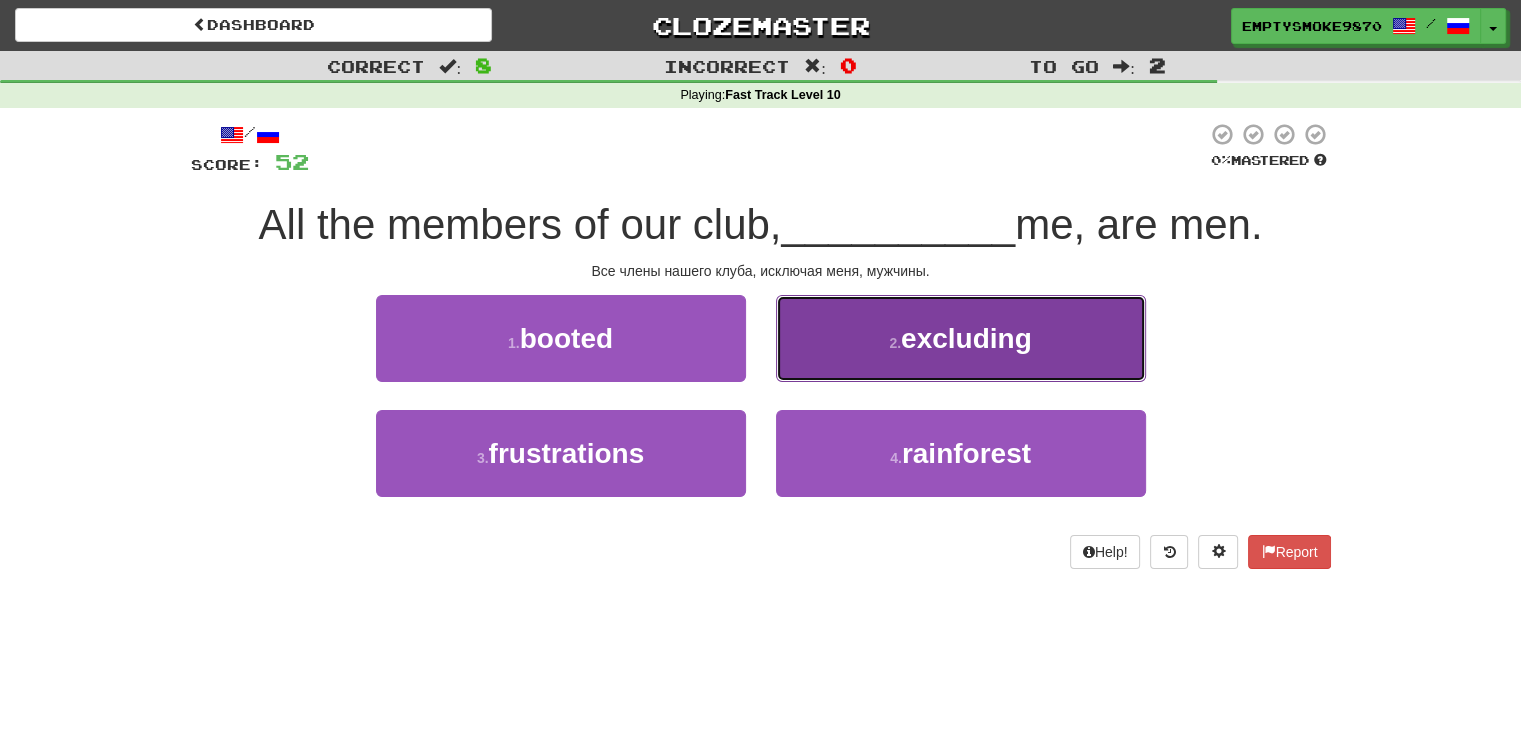 click on "excluding" at bounding box center [961, 338] 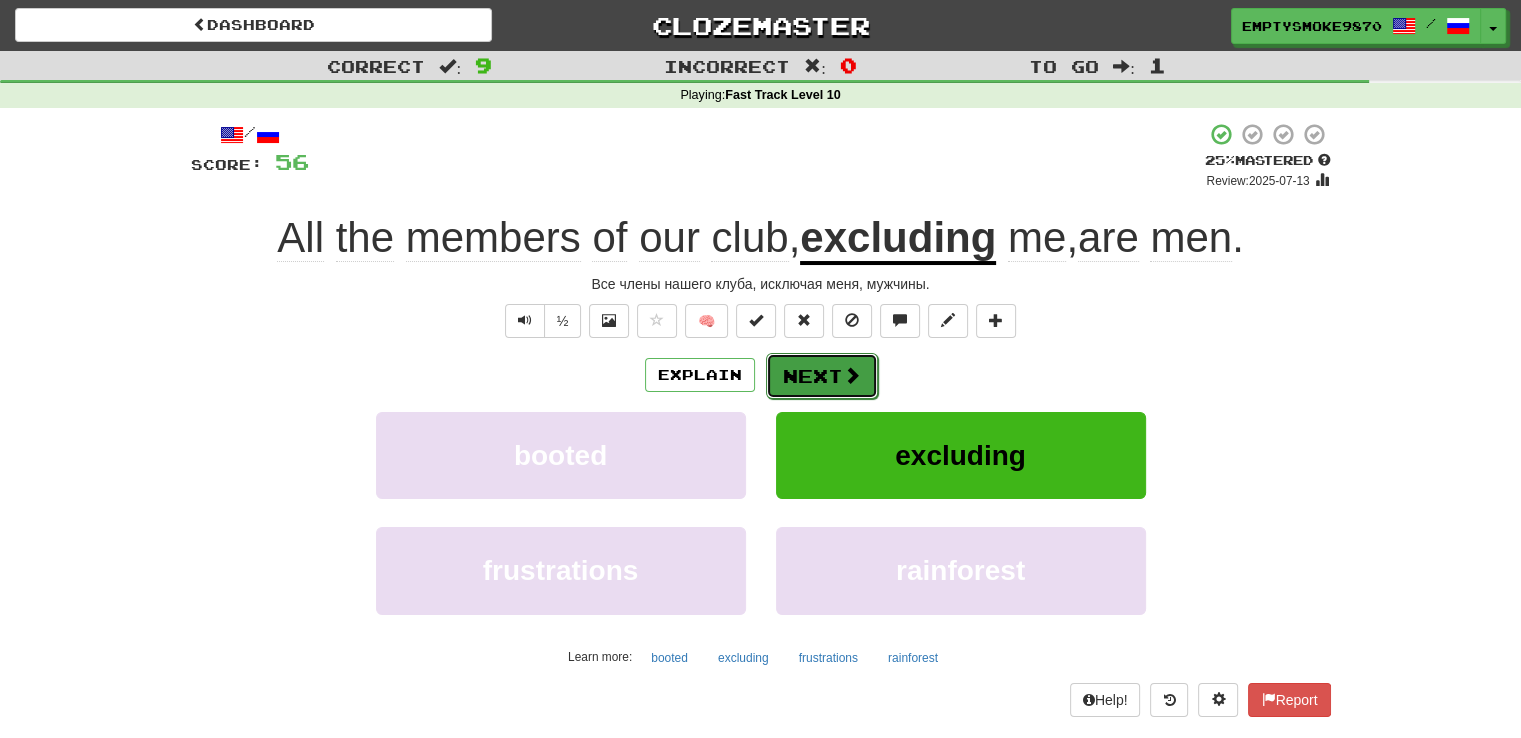 click on "Next" at bounding box center [822, 376] 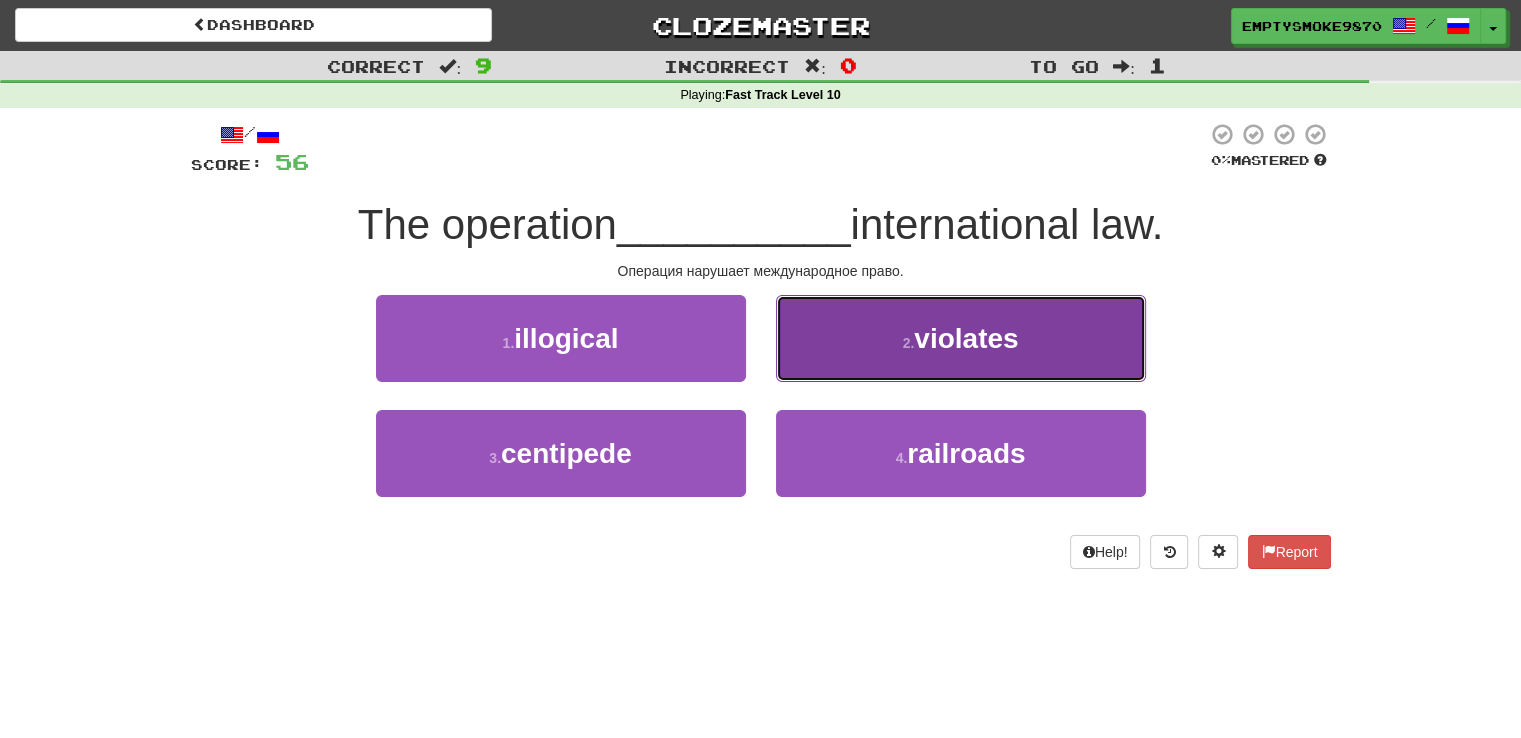 click on "2 . violates" at bounding box center [961, 338] 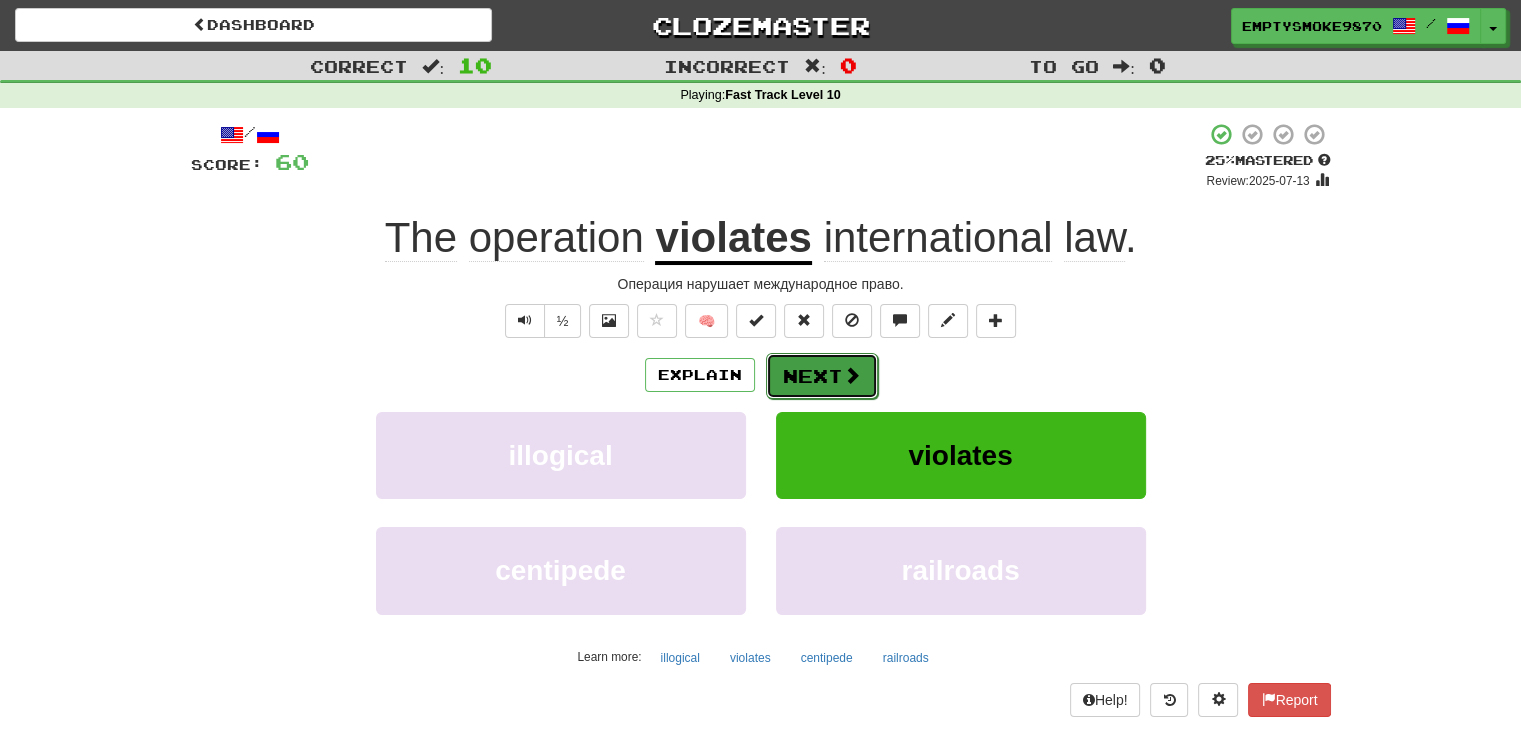 click on "Next" at bounding box center (822, 376) 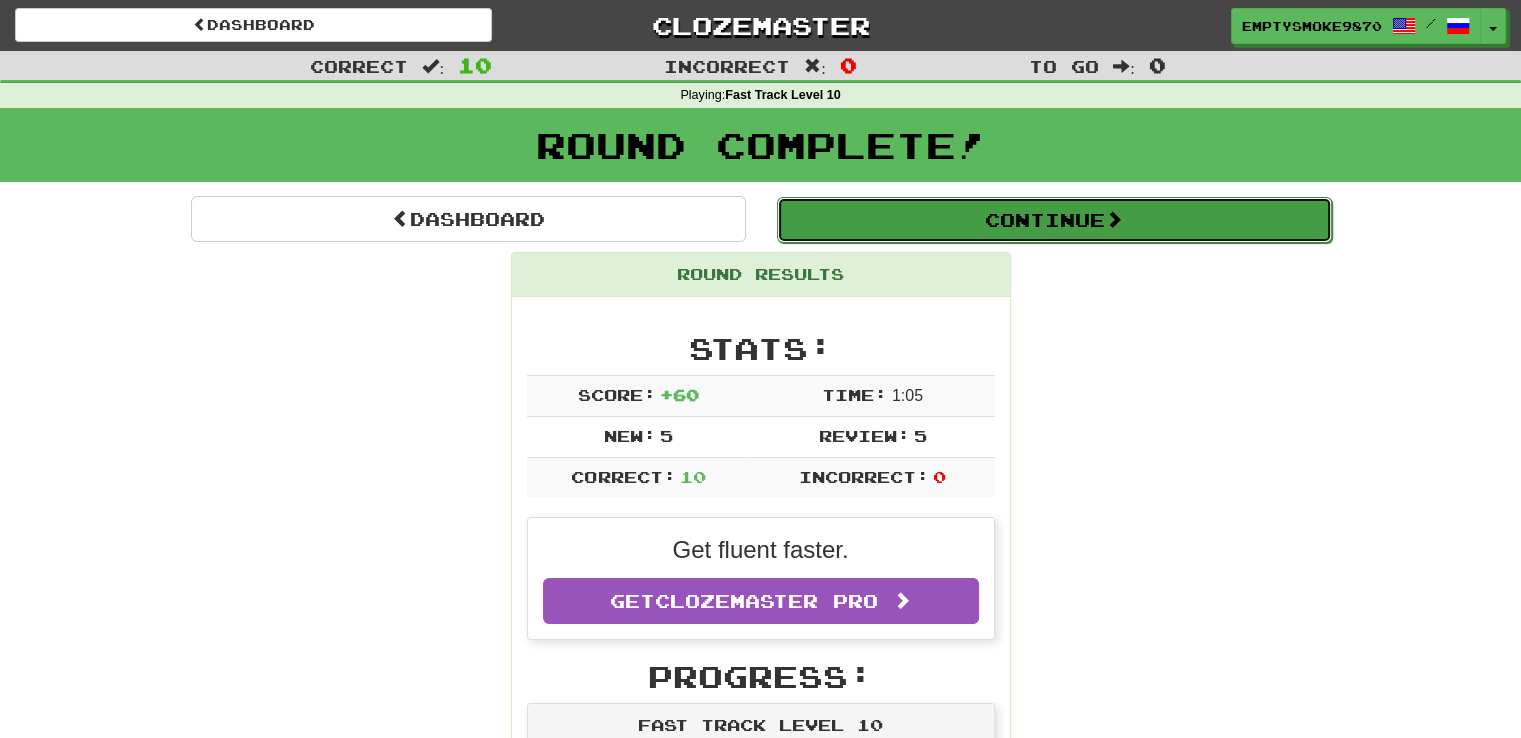 click on "Continue" at bounding box center [1054, 220] 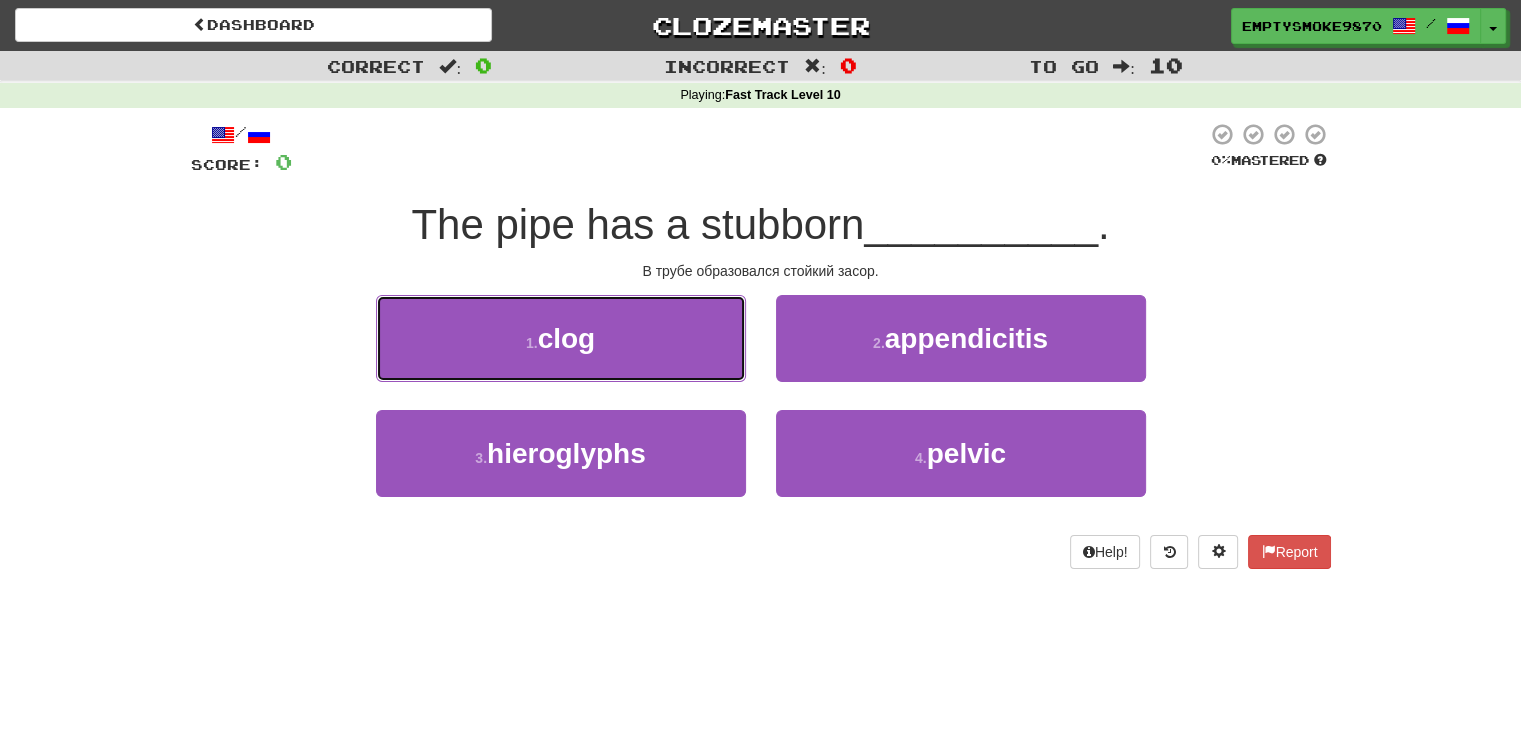 click on "1 . clog" at bounding box center [561, 338] 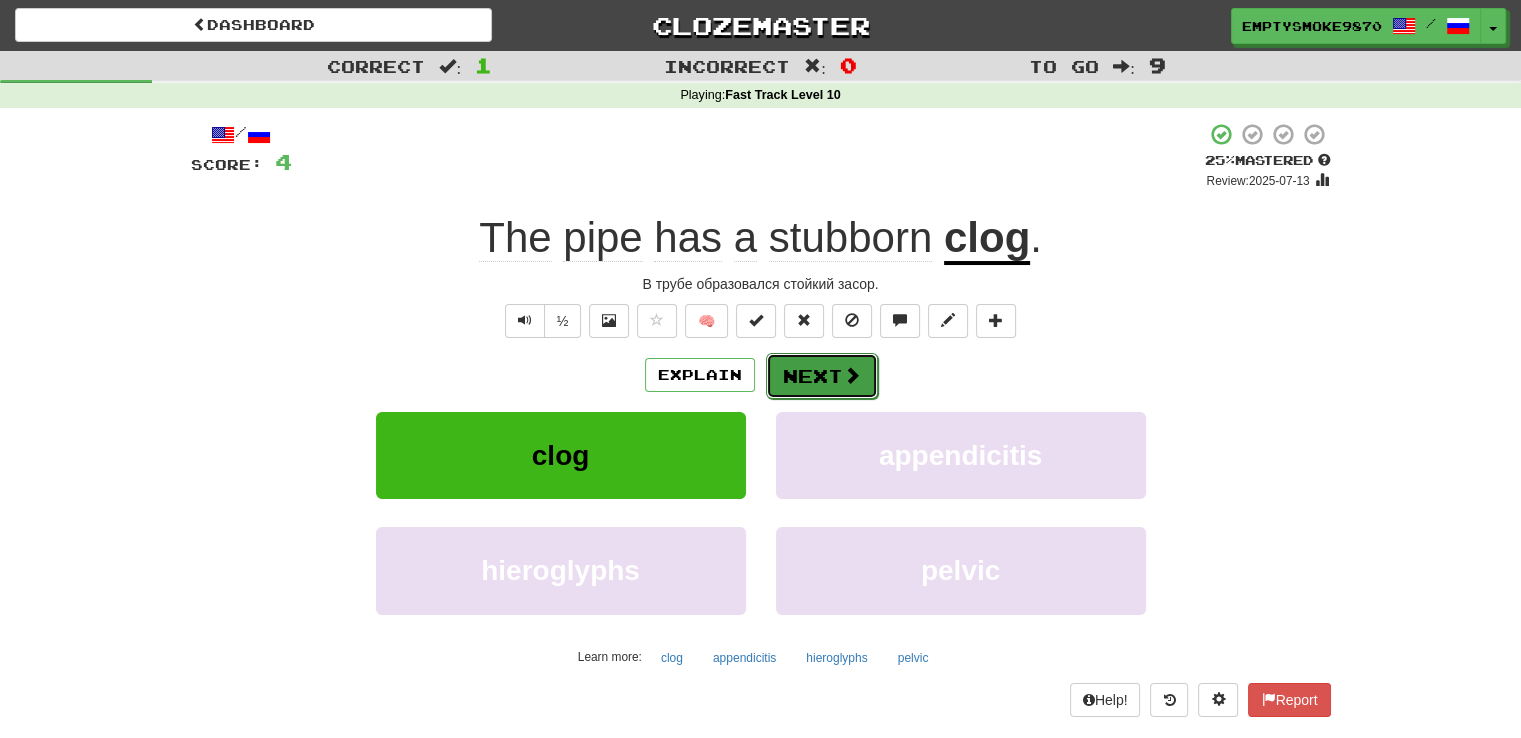 click on "Next" at bounding box center [822, 376] 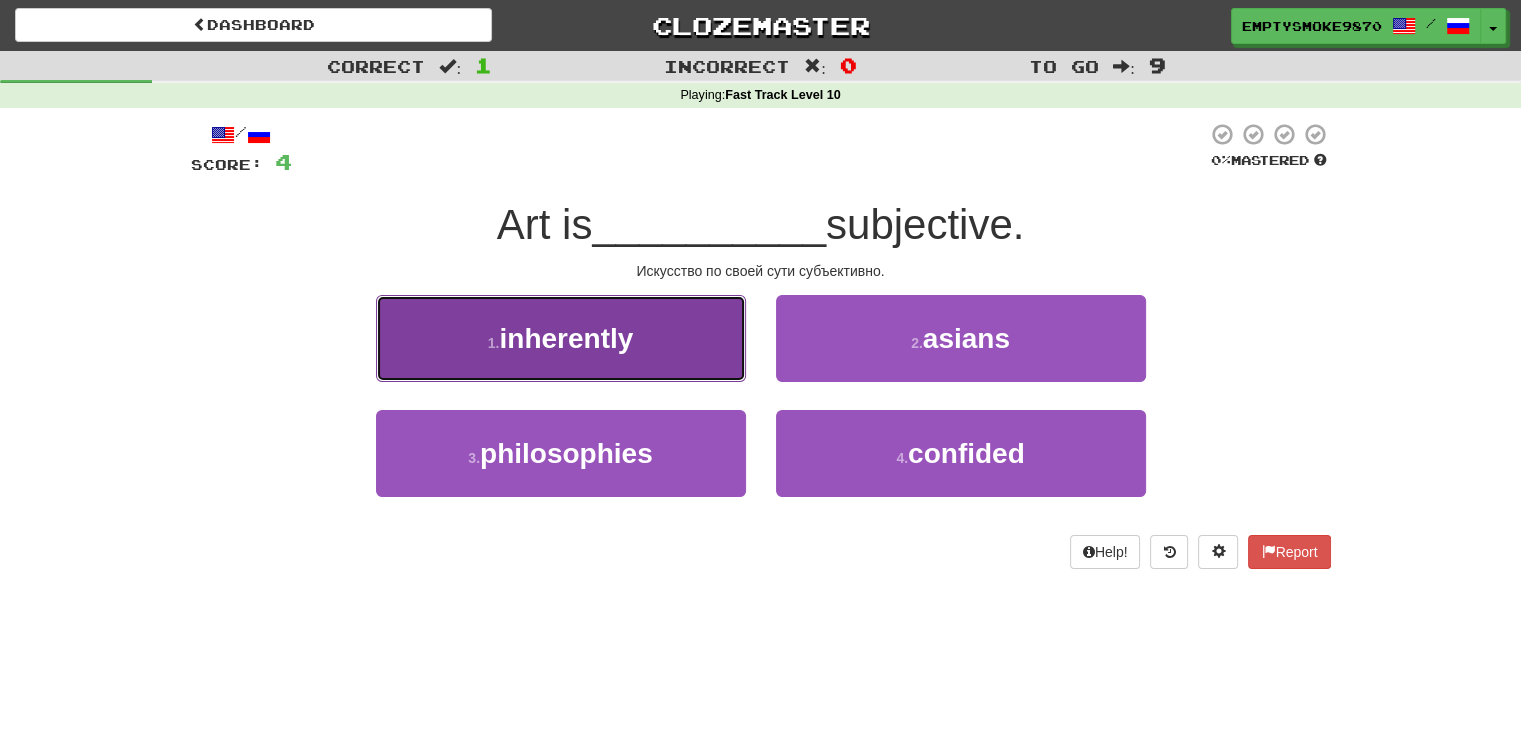 click on "1 . inherently" at bounding box center [561, 338] 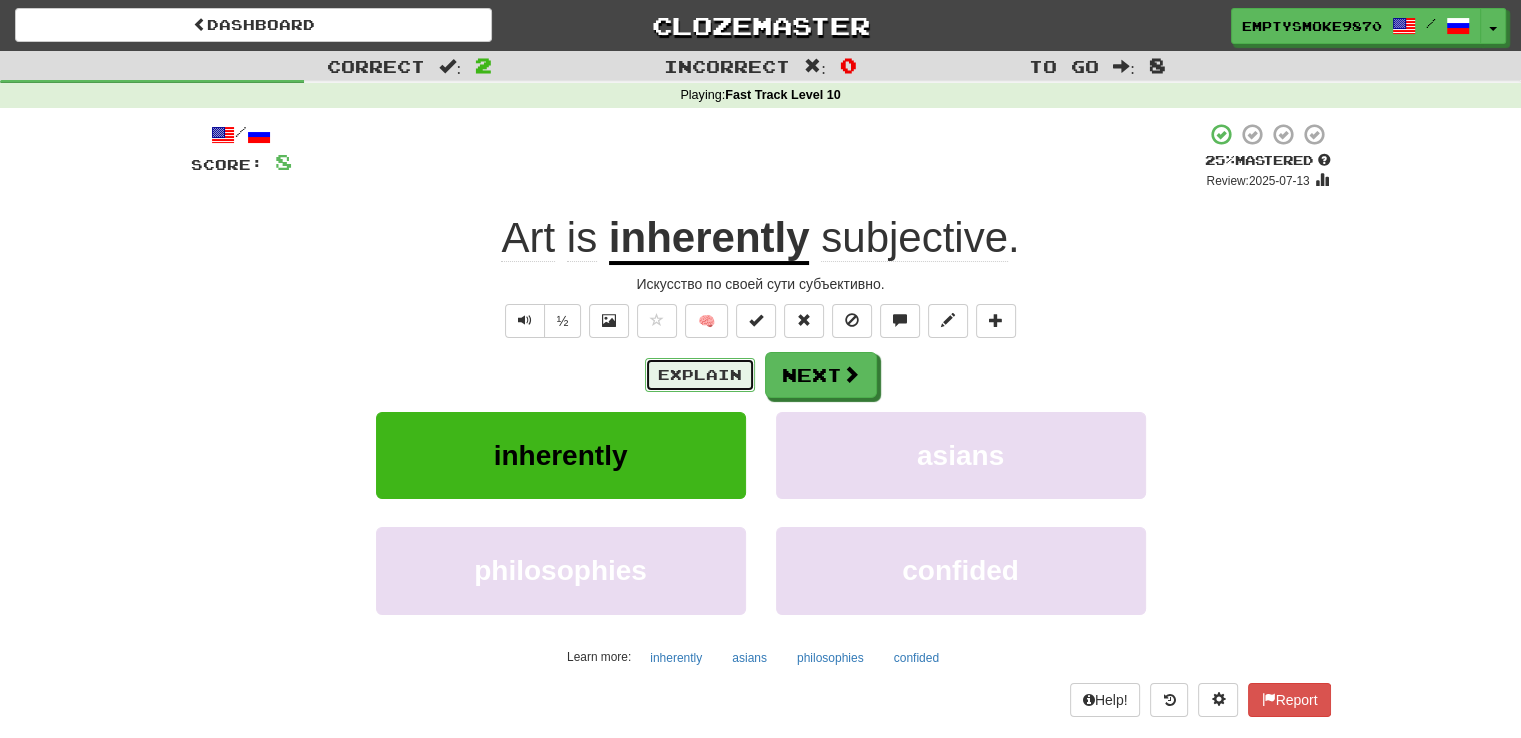 click on "Explain" at bounding box center [700, 375] 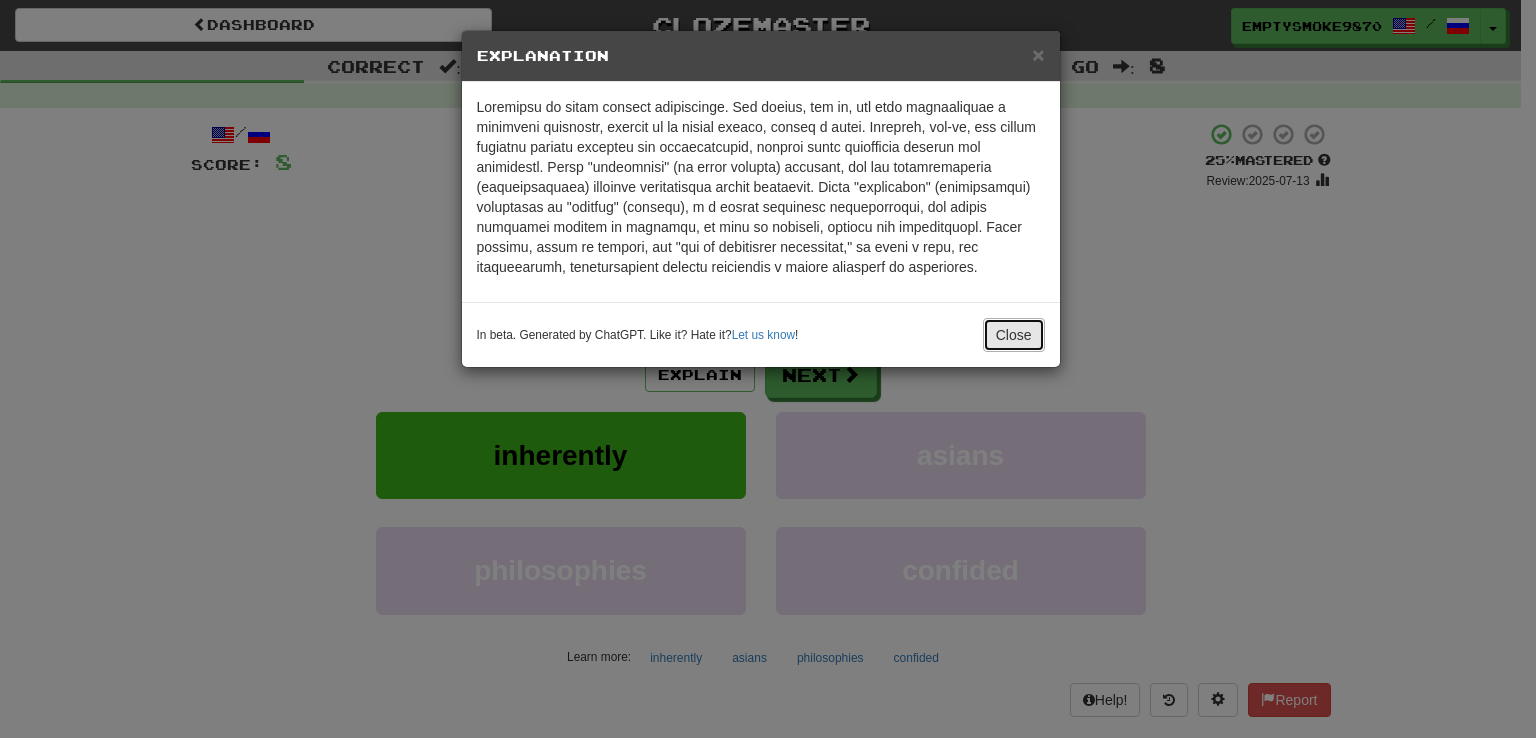 click on "Close" at bounding box center [1014, 335] 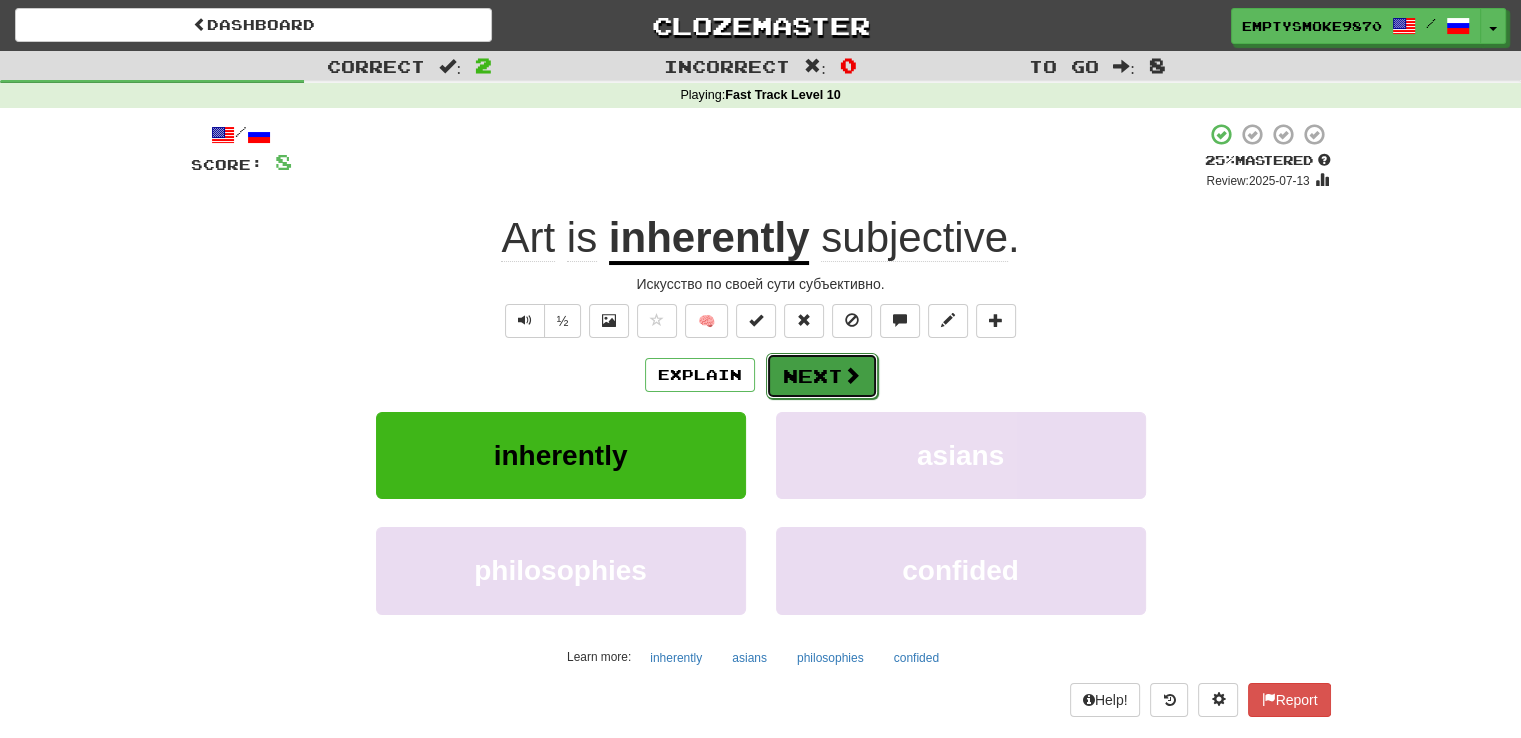 click on "Next" at bounding box center (822, 376) 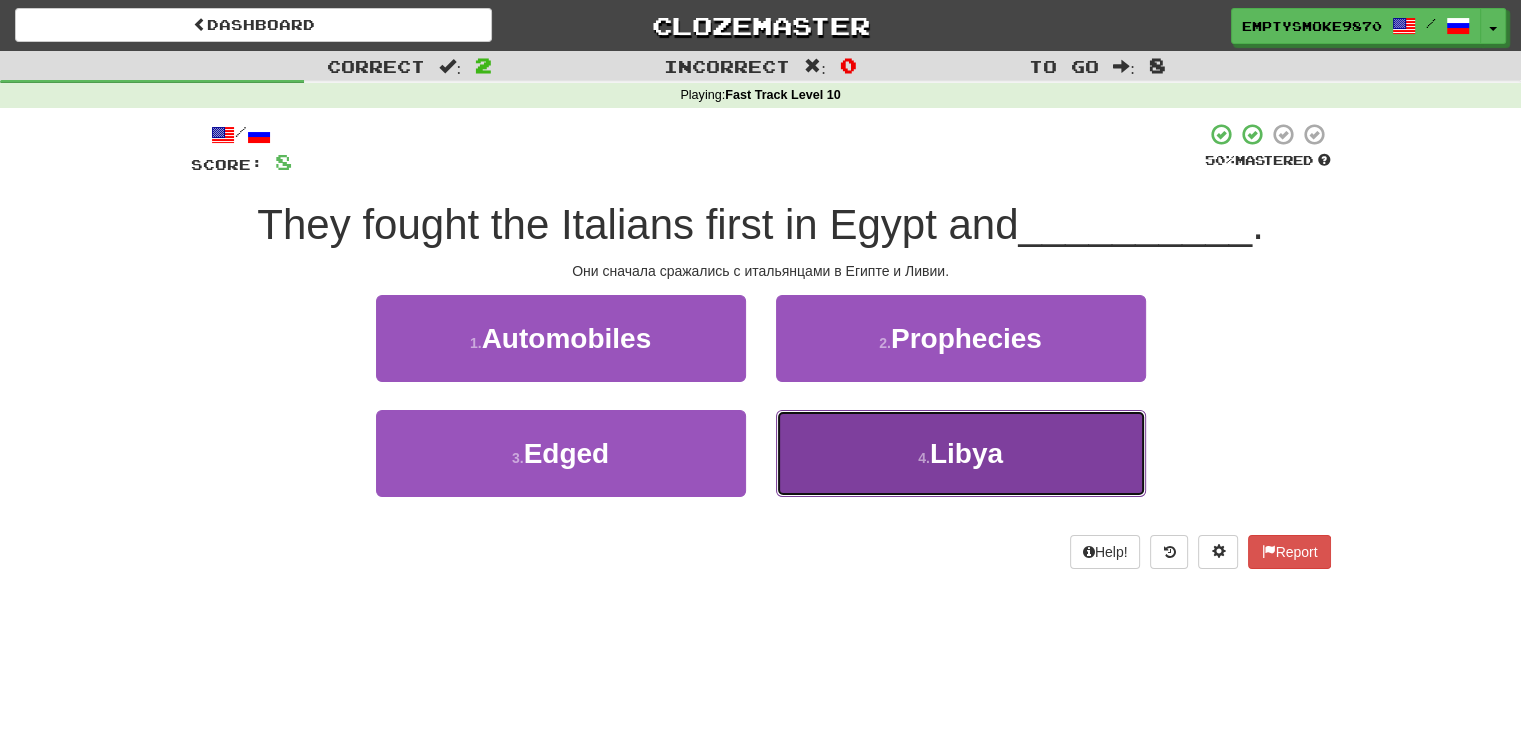 click on "Libya" at bounding box center (961, 453) 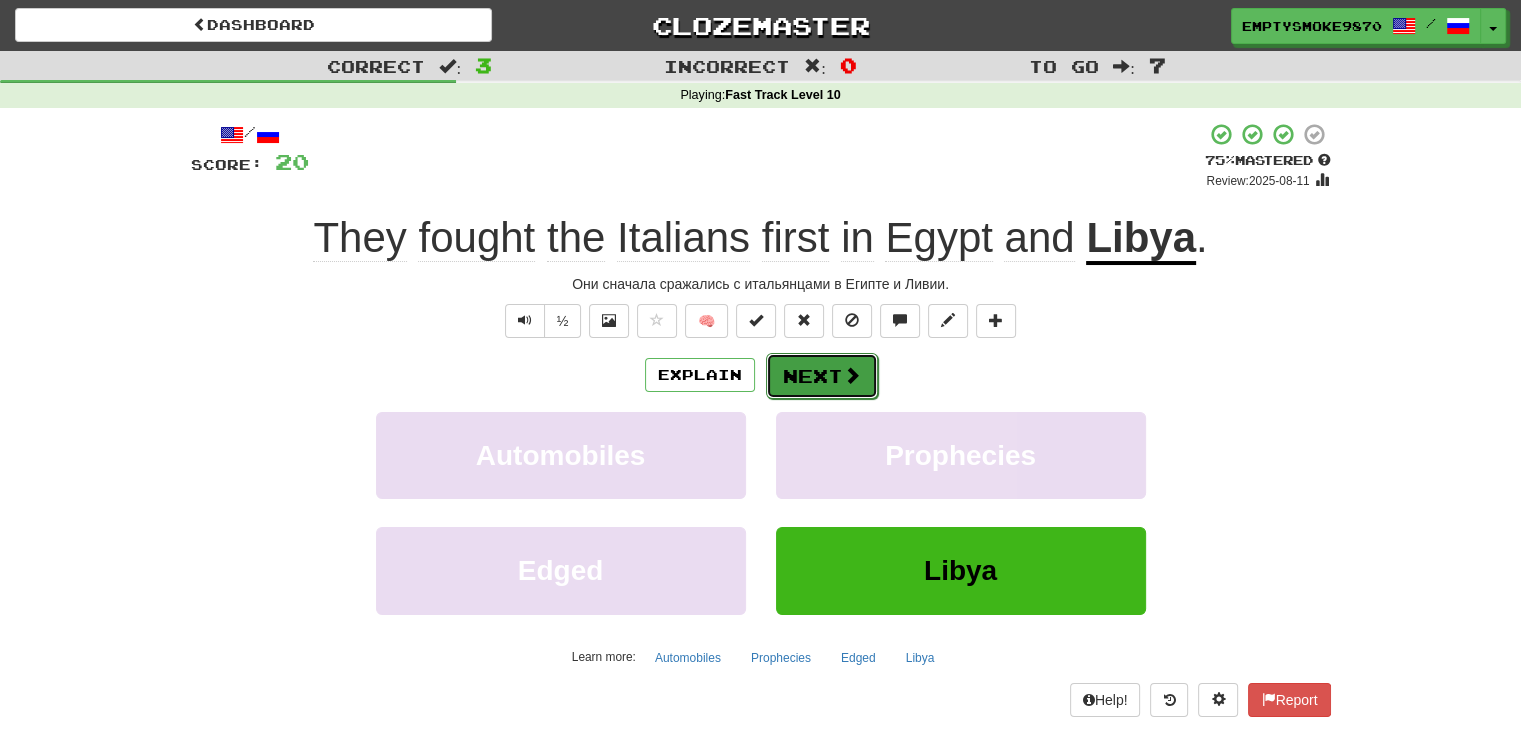 click on "Next" at bounding box center (822, 376) 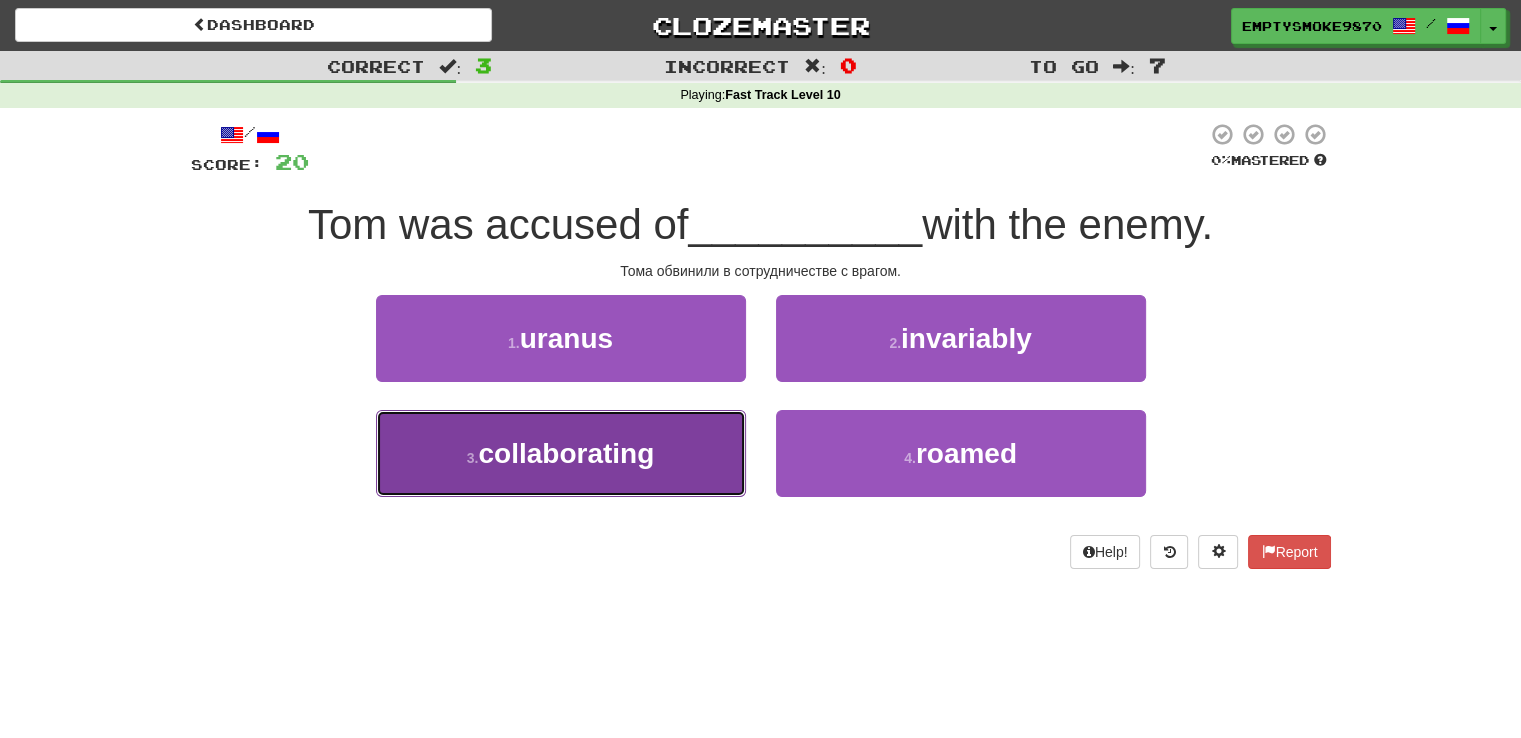 click on "3 . collaborating" at bounding box center [561, 453] 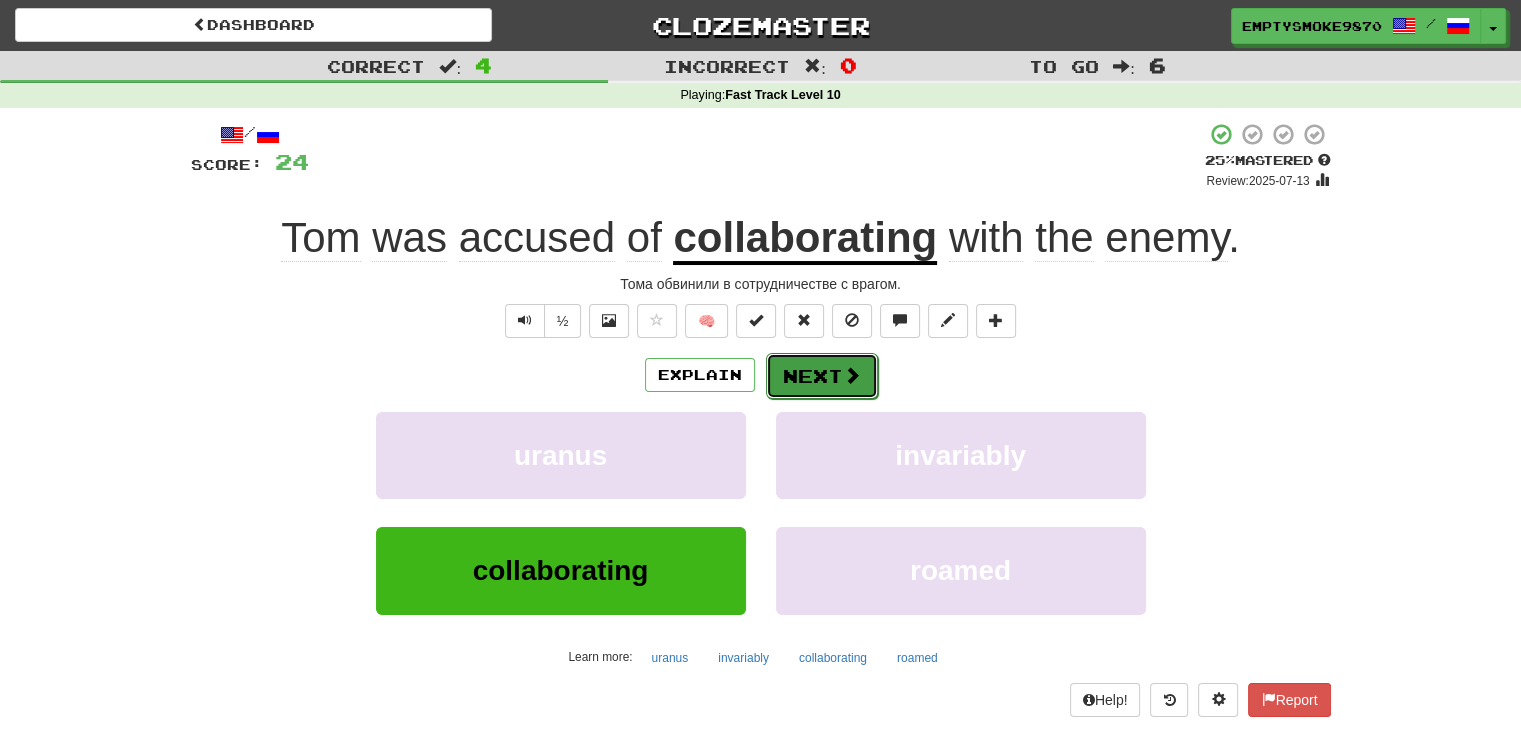 click on "Next" at bounding box center [822, 376] 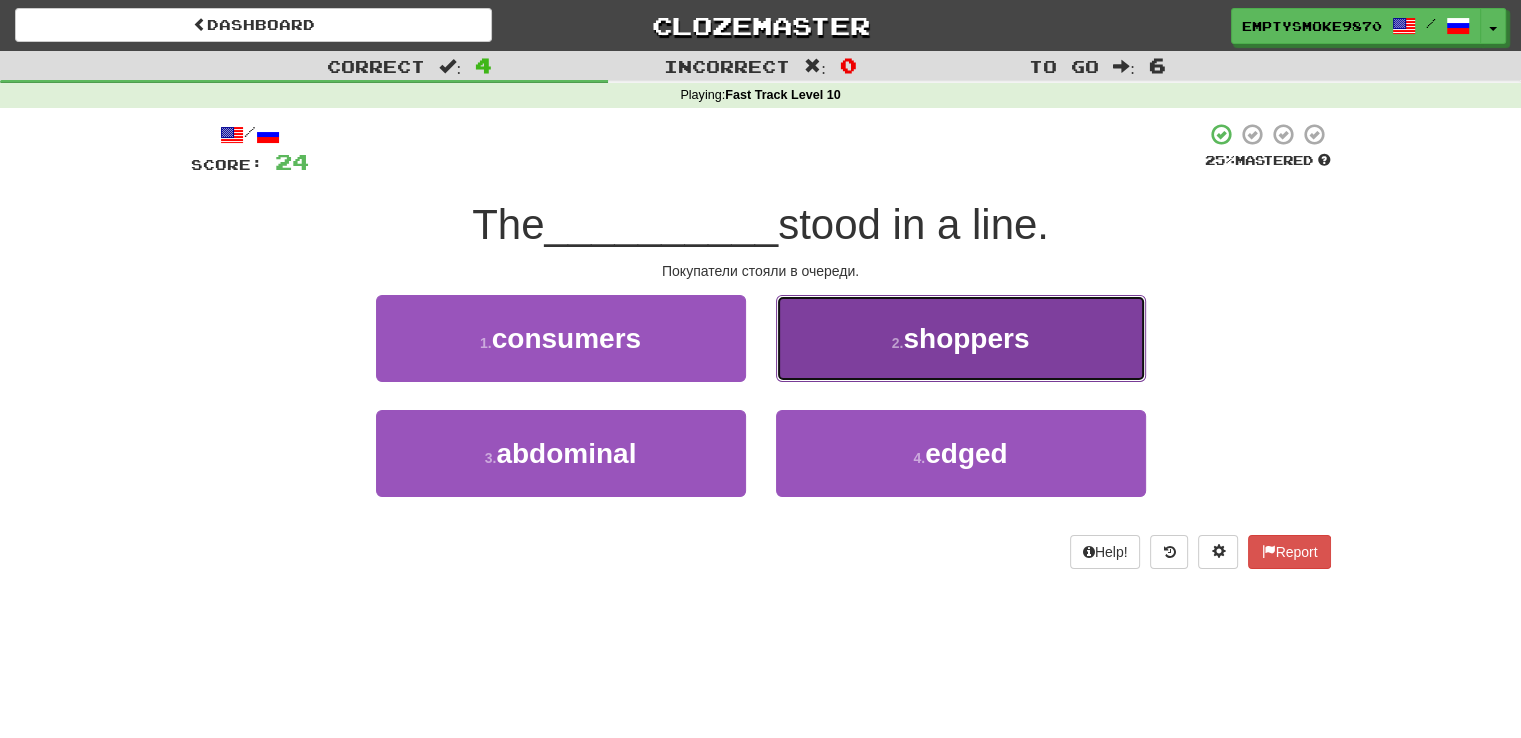 click on "2 . shoppers" at bounding box center (961, 338) 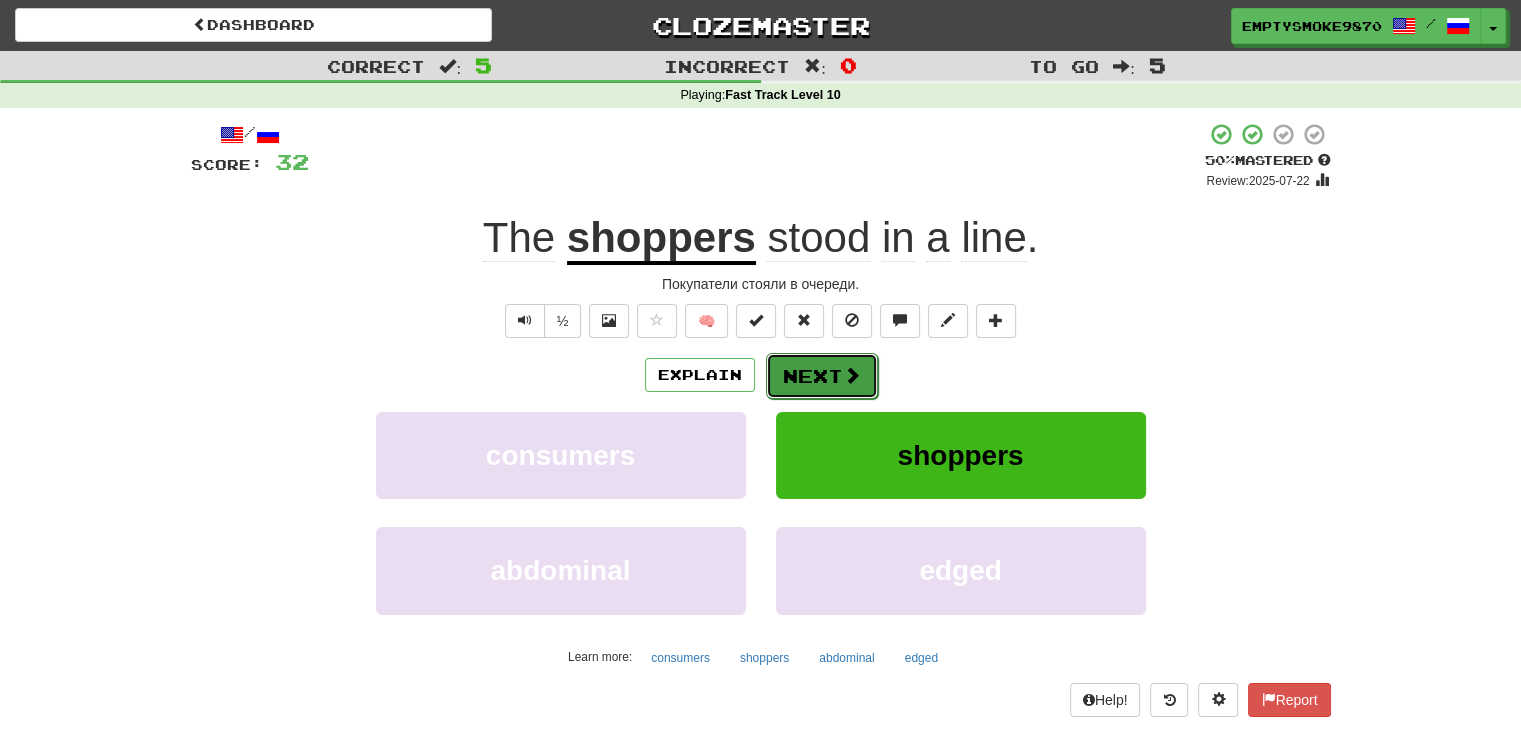 click on "Next" at bounding box center [822, 376] 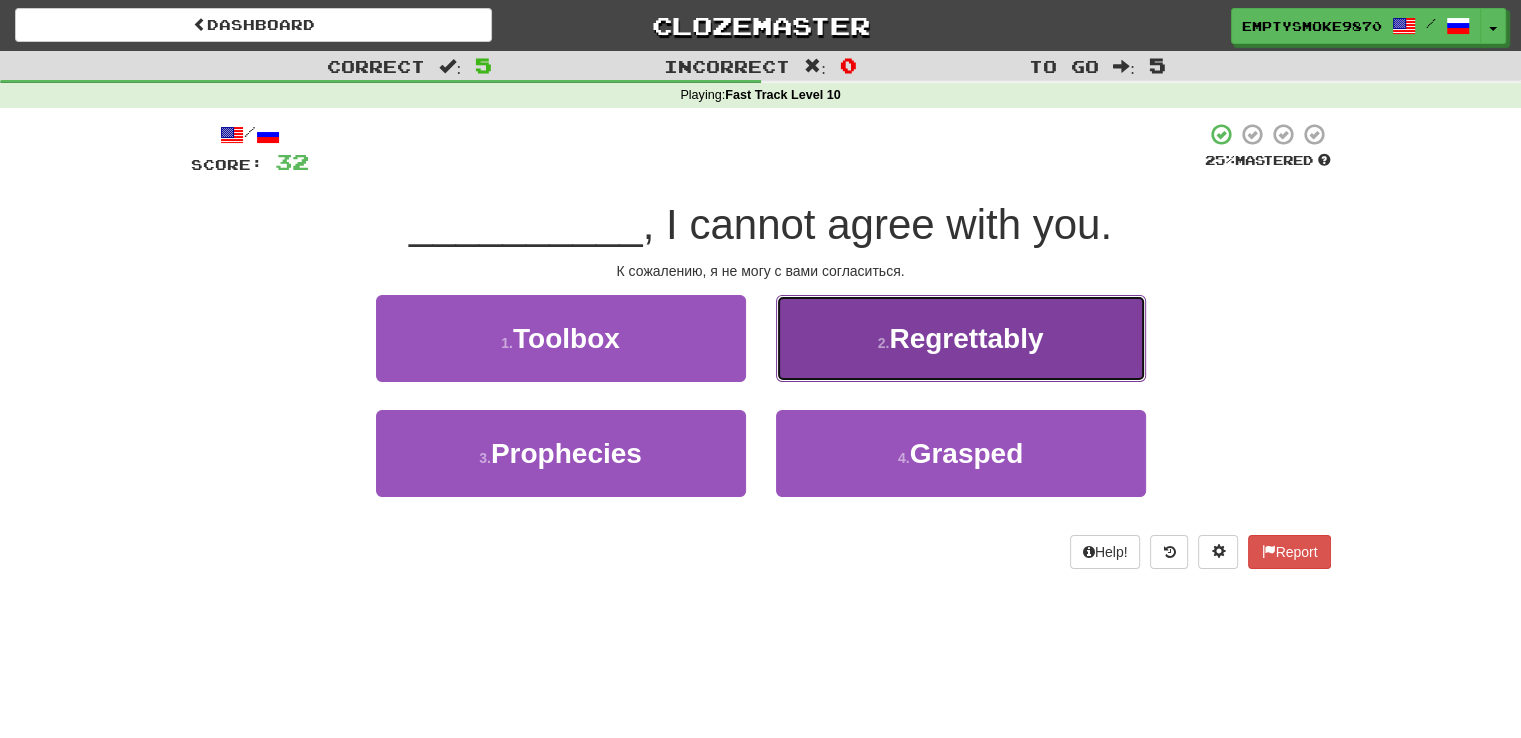 click on "Regrettably" at bounding box center [961, 338] 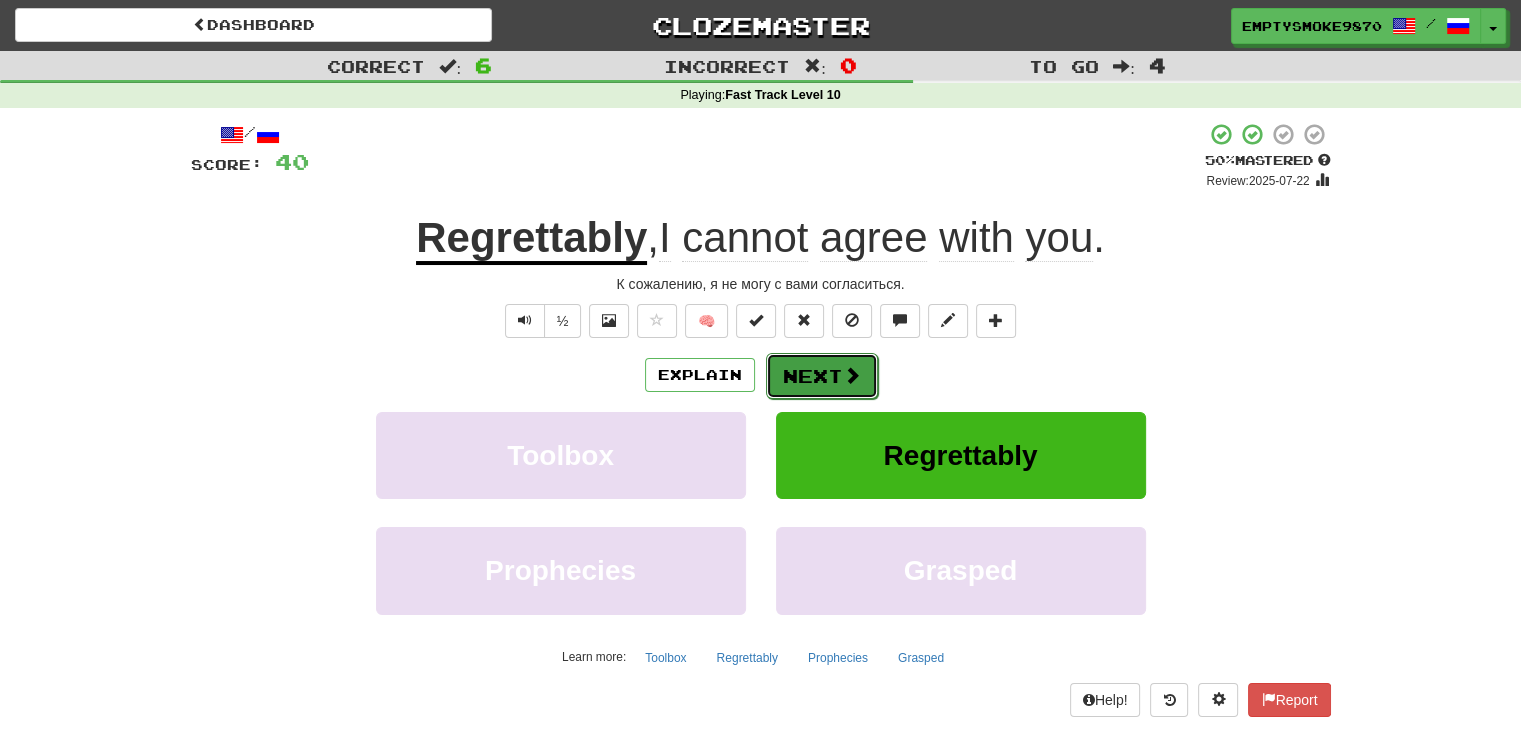 click on "Next" at bounding box center (822, 376) 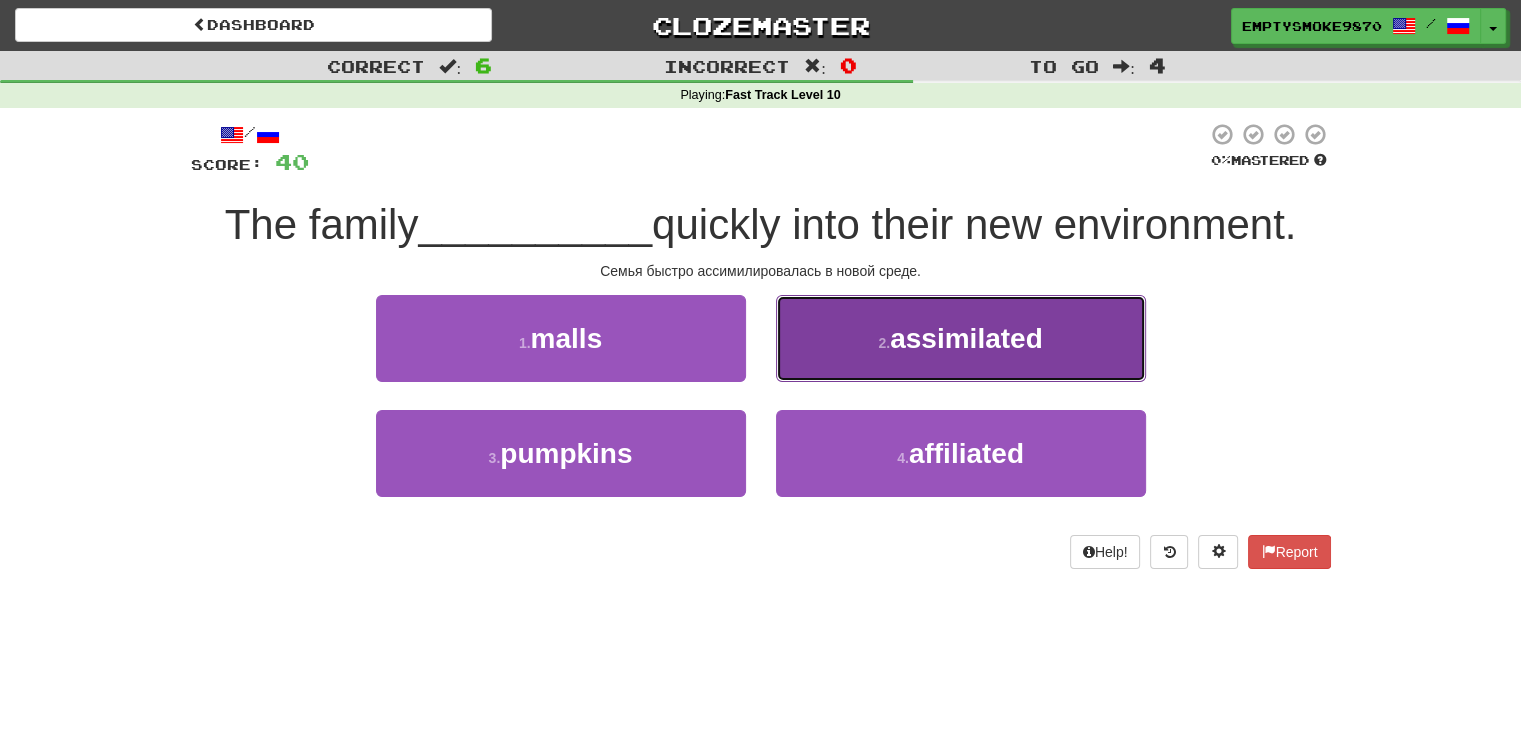 click on "2 . assimilated" at bounding box center [961, 338] 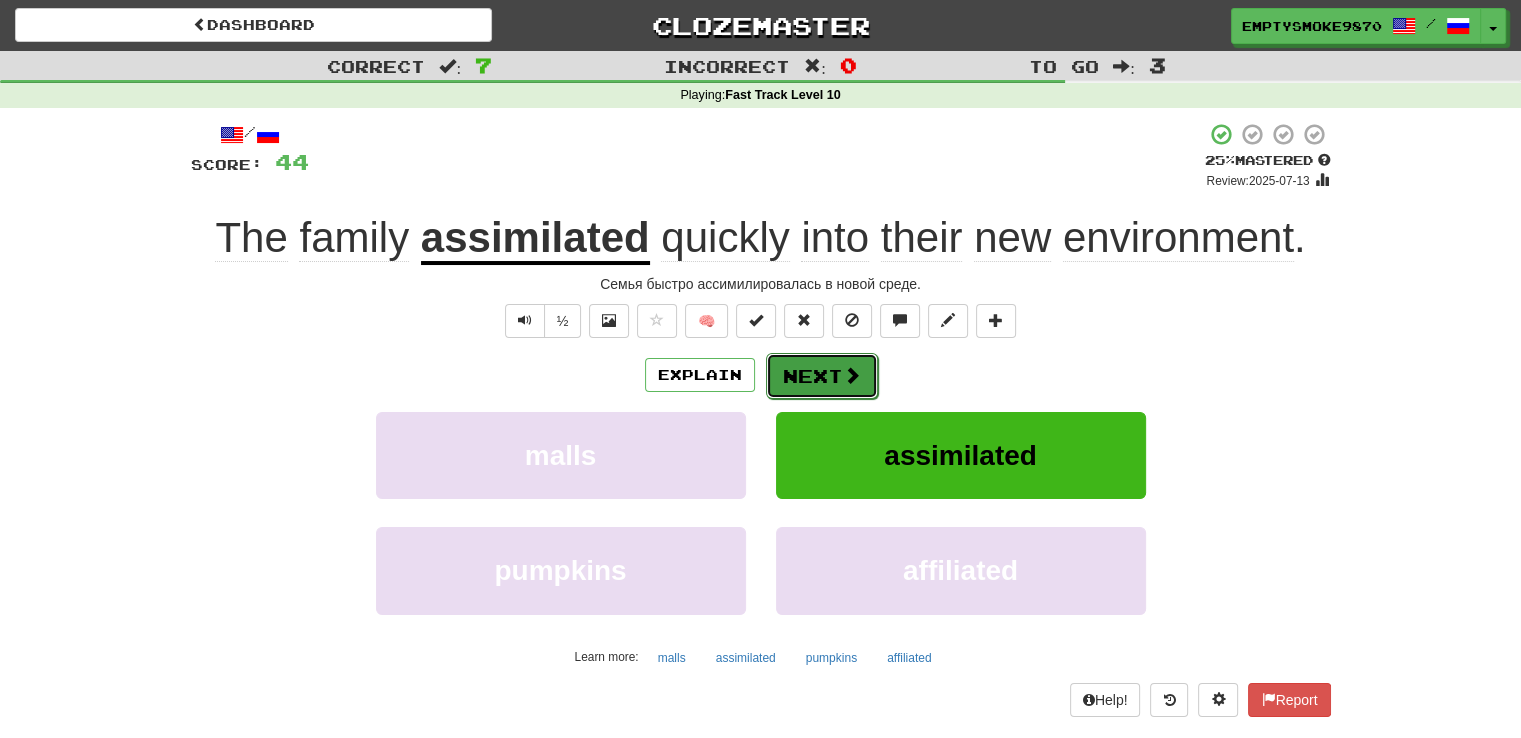 click at bounding box center [852, 375] 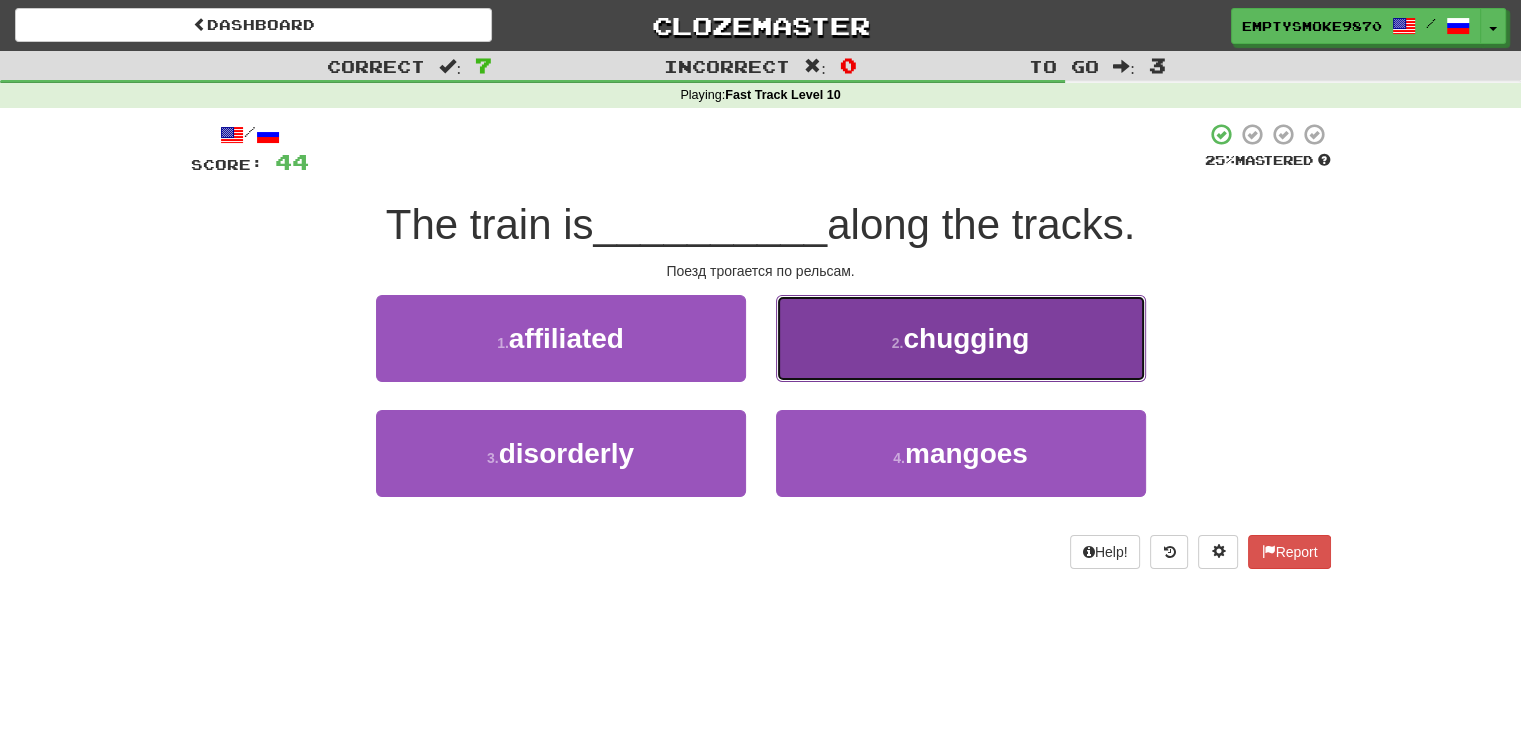 click on "2 . chugging" at bounding box center [961, 338] 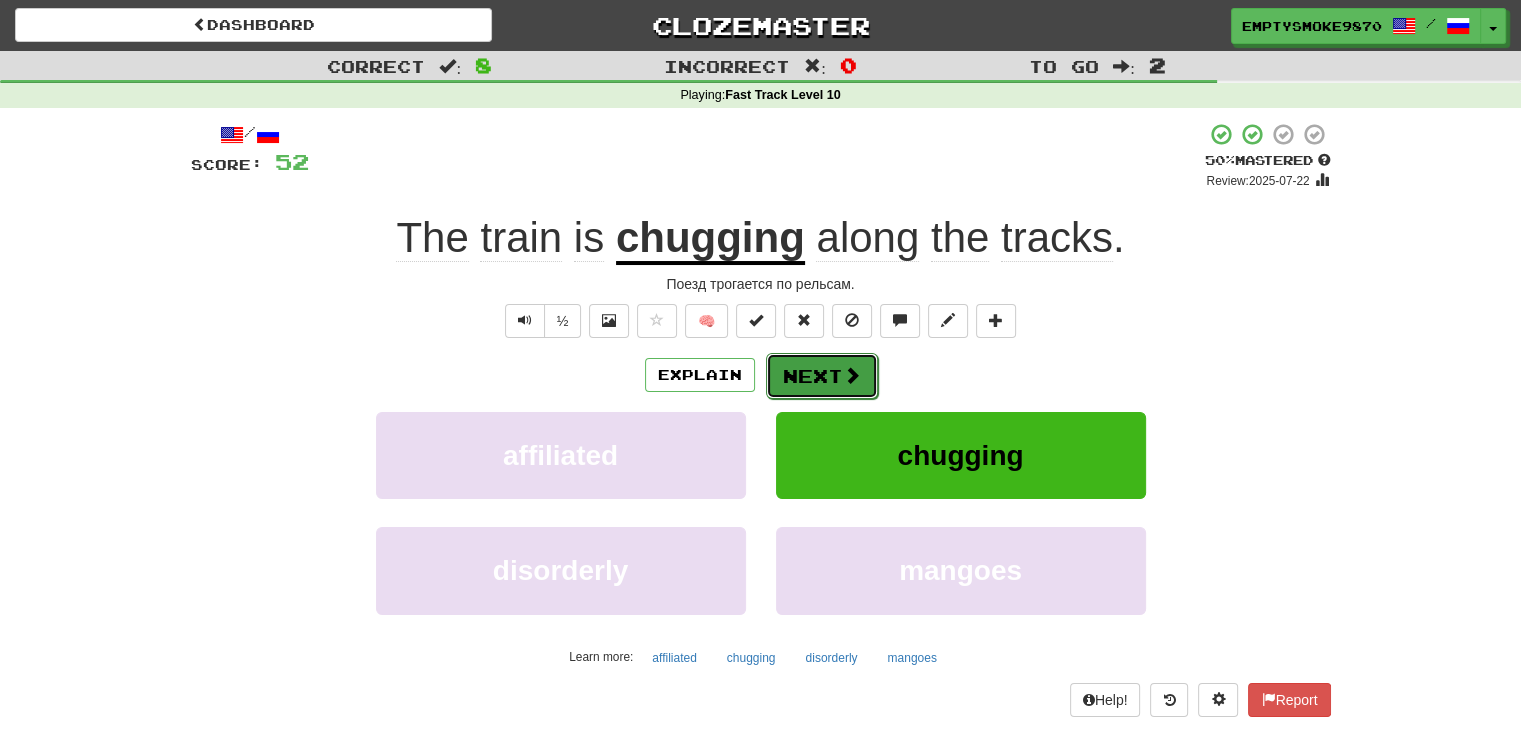 click on "Next" at bounding box center (822, 376) 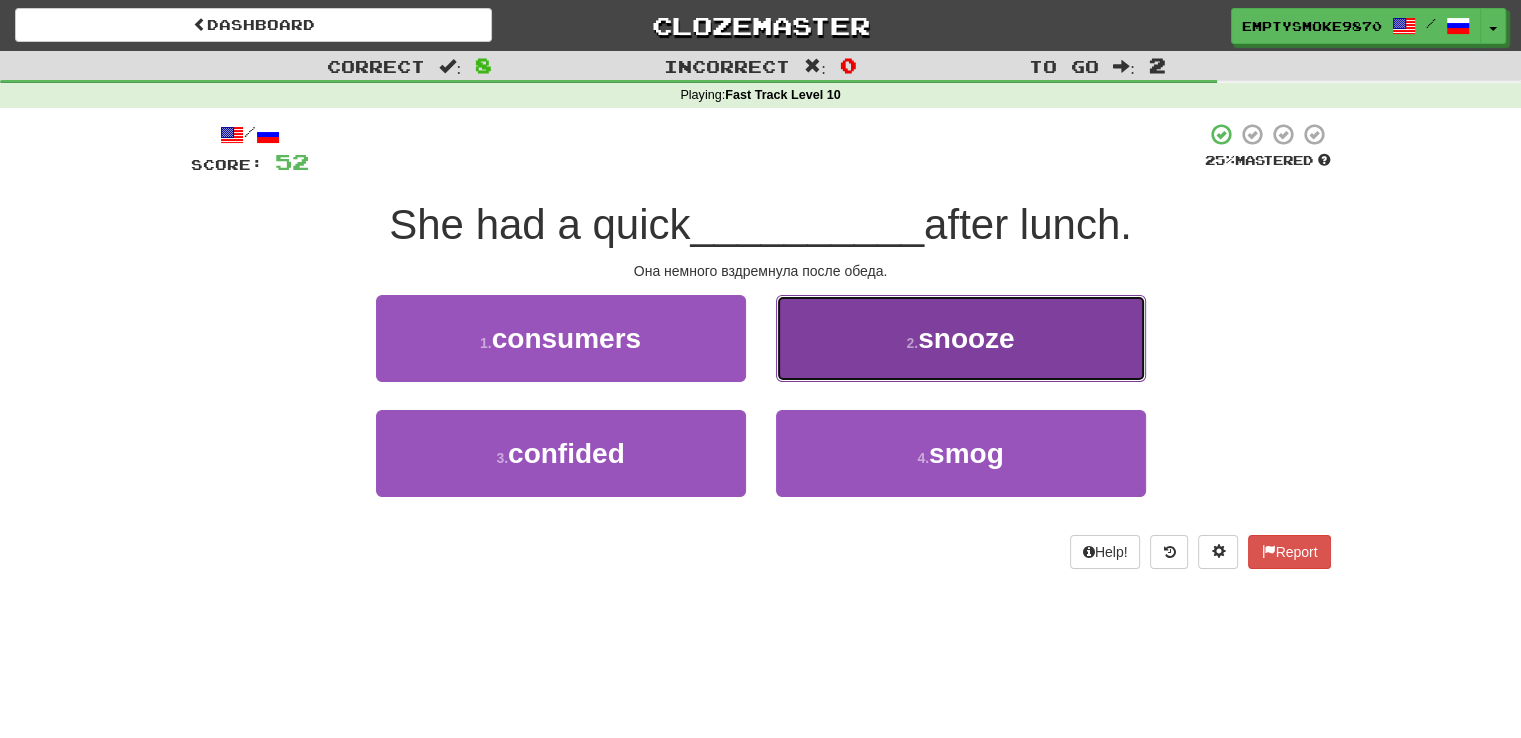 click on "2 . snooze" at bounding box center (961, 338) 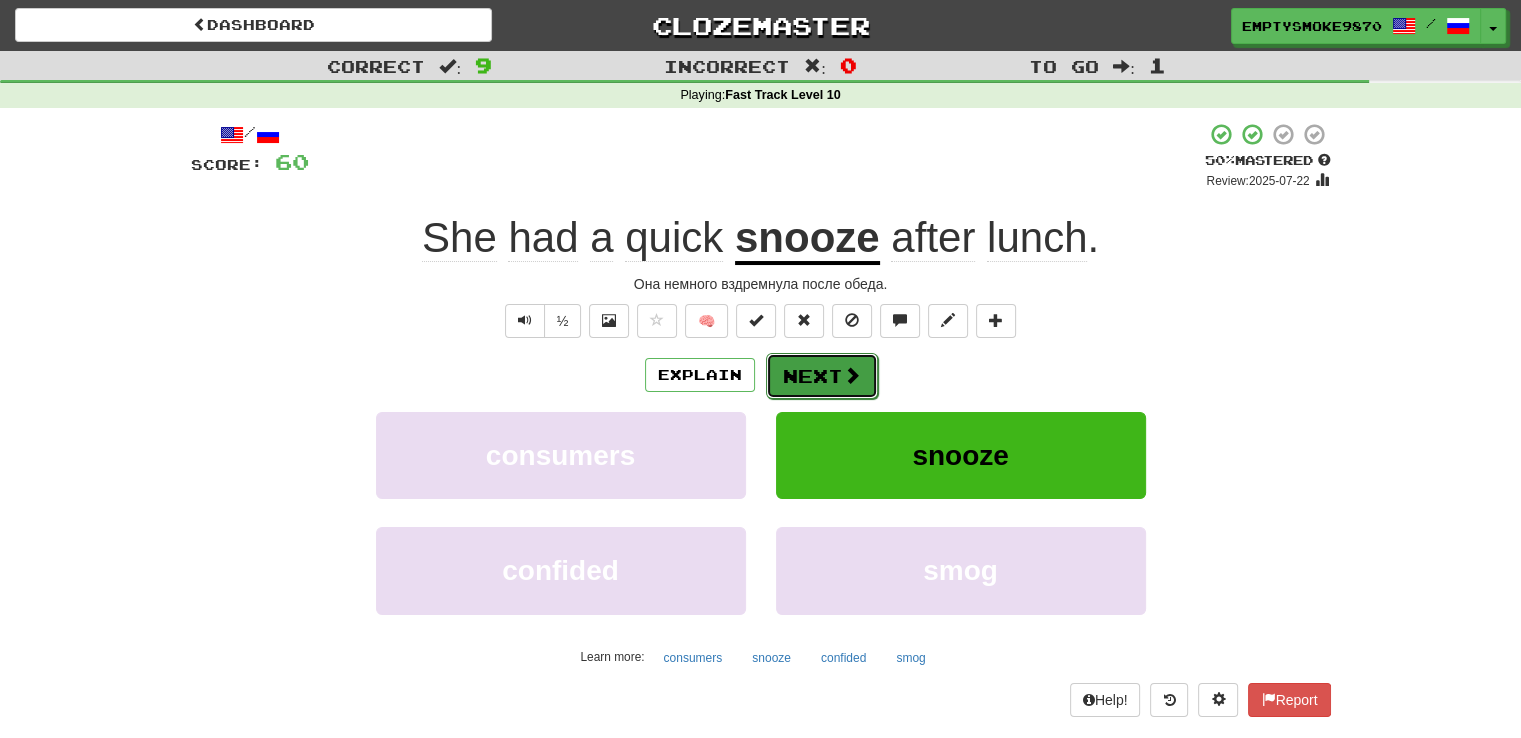 click on "Next" at bounding box center (822, 376) 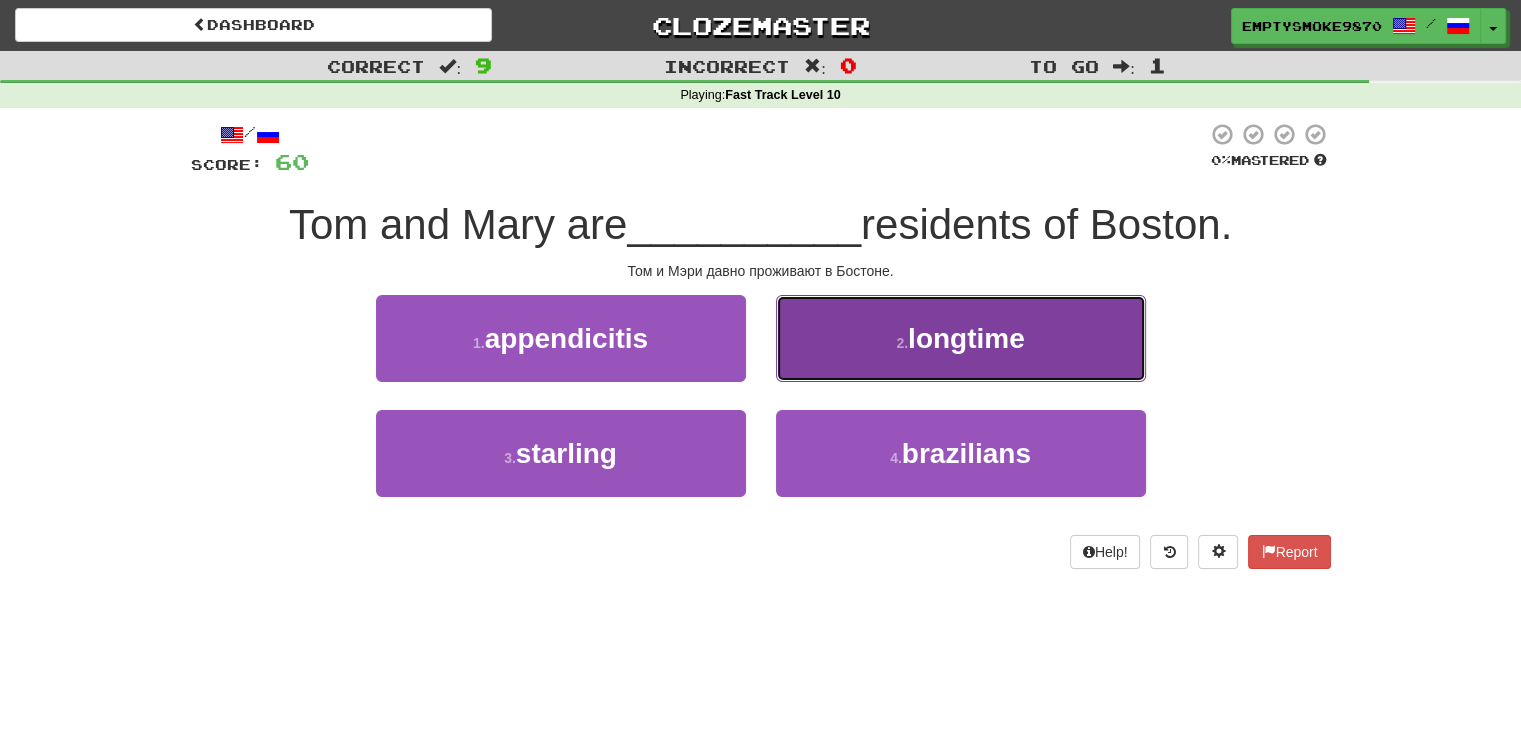 click on "2 . longtime" at bounding box center (961, 338) 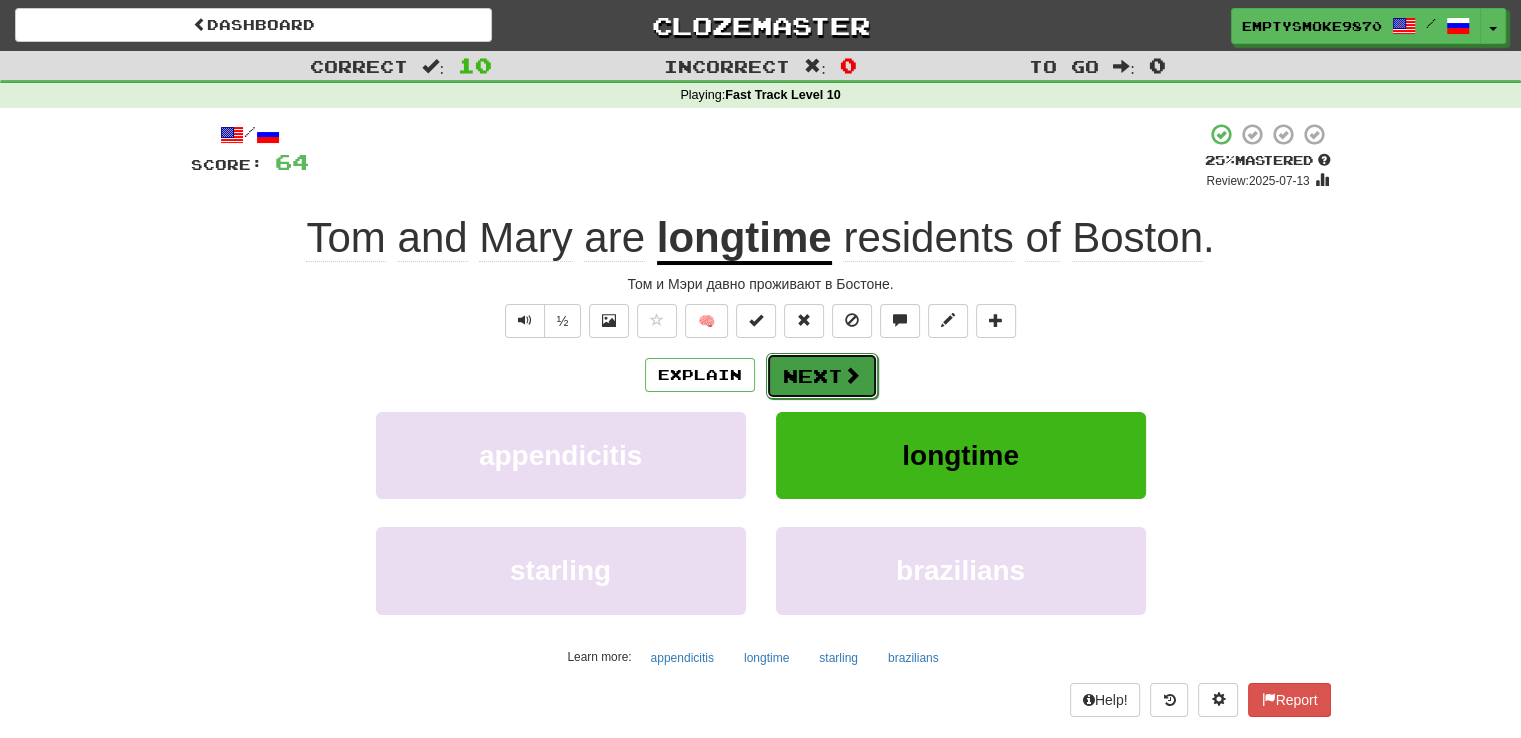 click on "Next" at bounding box center (822, 376) 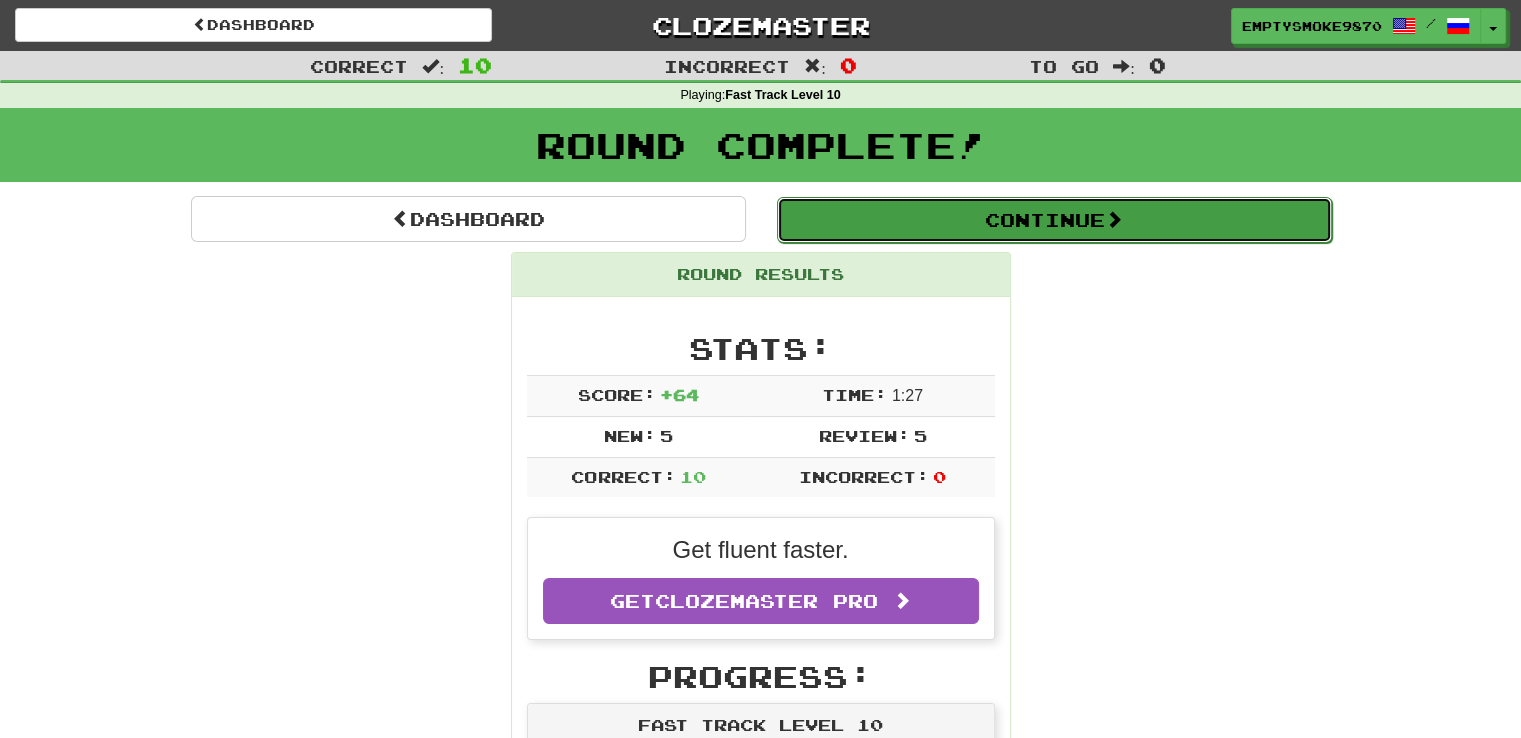 click on "Continue" at bounding box center [1054, 220] 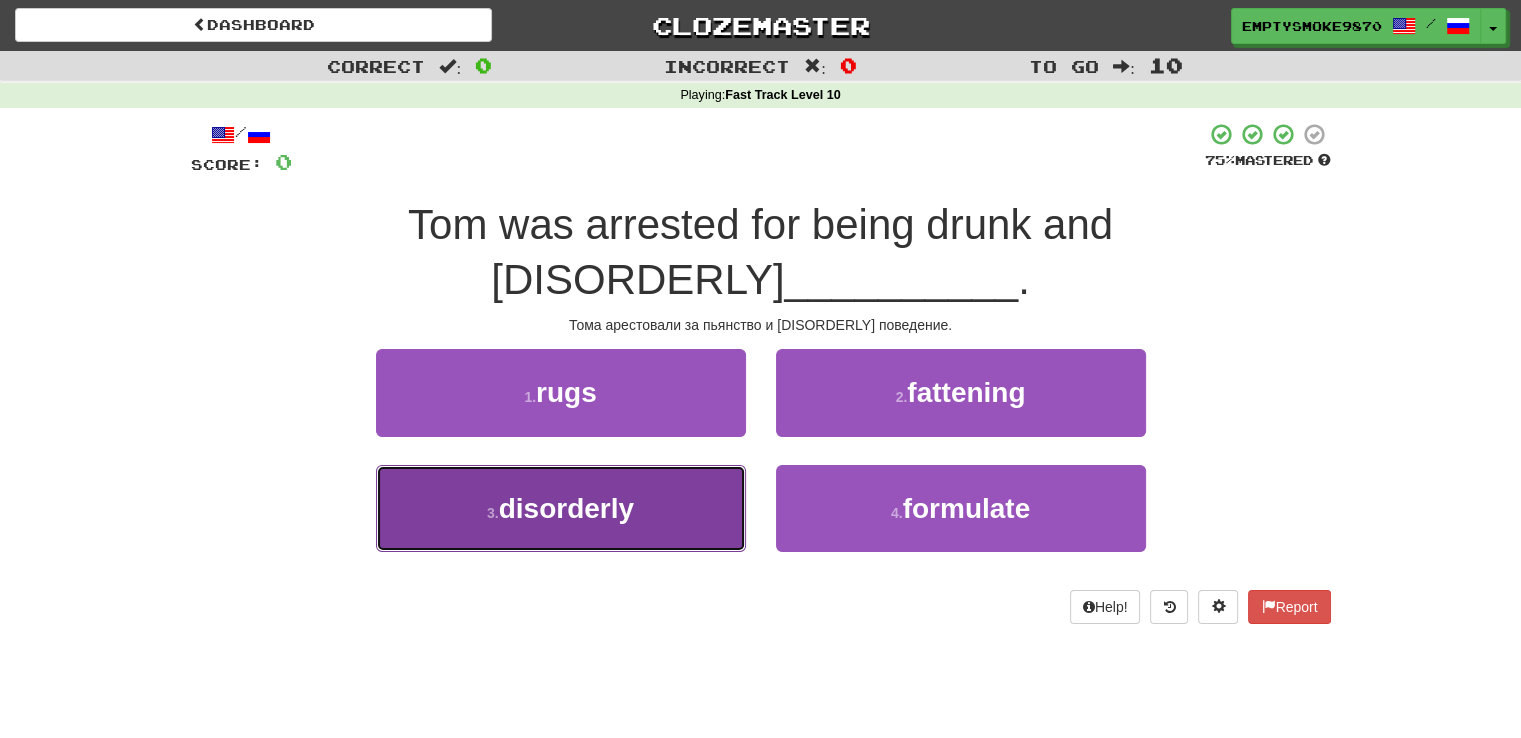 click on "disorderly" at bounding box center [561, 508] 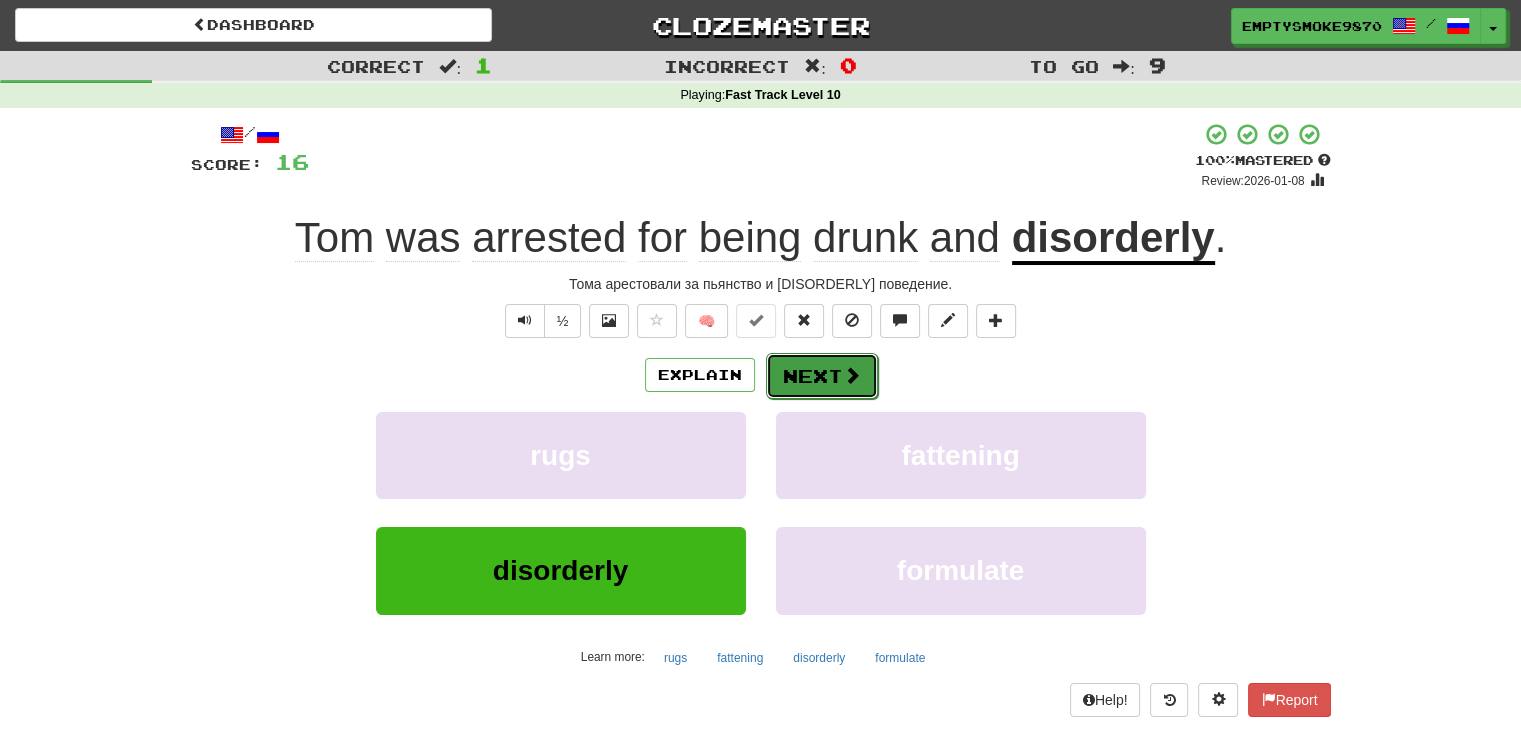 click on "Next" at bounding box center (822, 376) 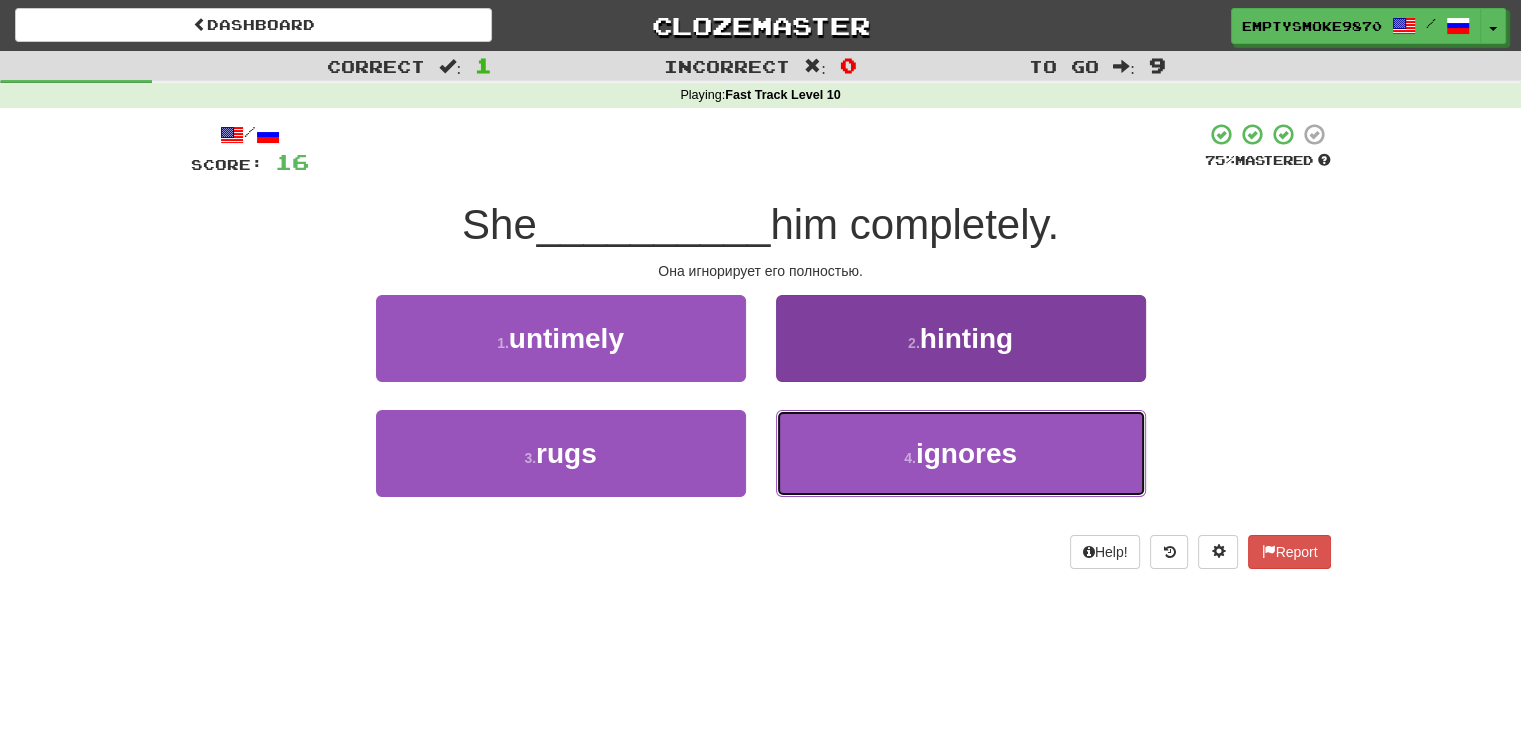 click on "ignores" at bounding box center [961, 453] 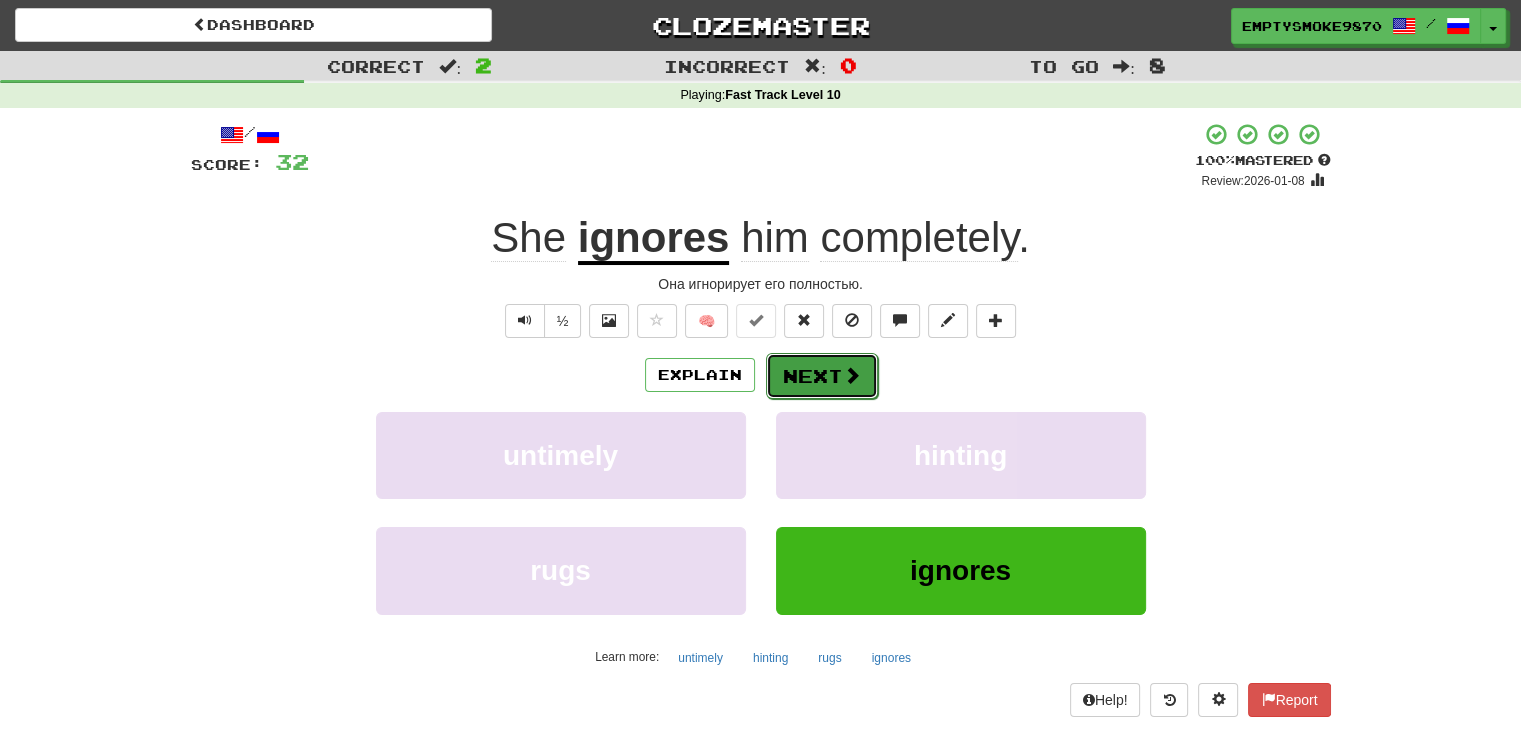 click on "Next" at bounding box center [822, 376] 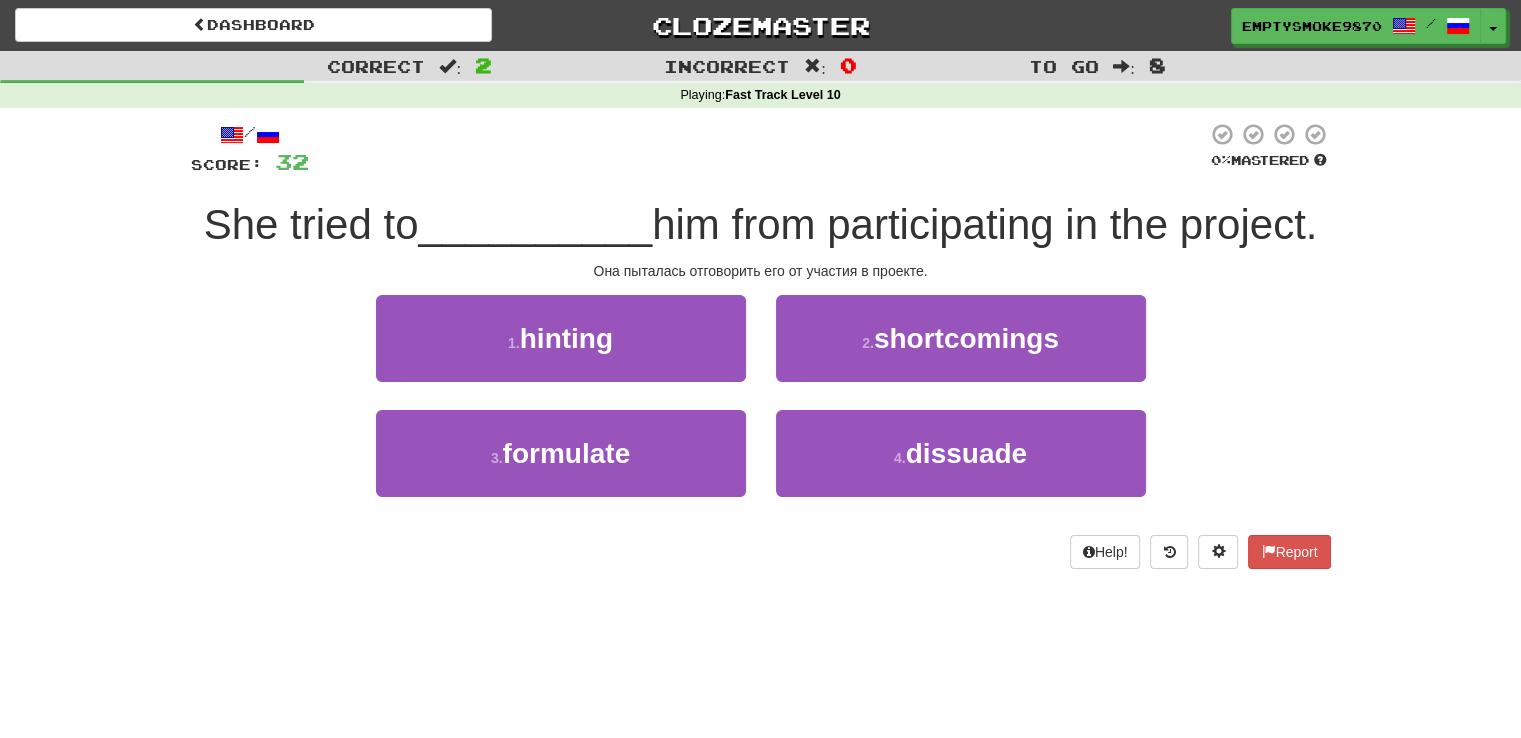 click on "dissuade" at bounding box center [961, 467] 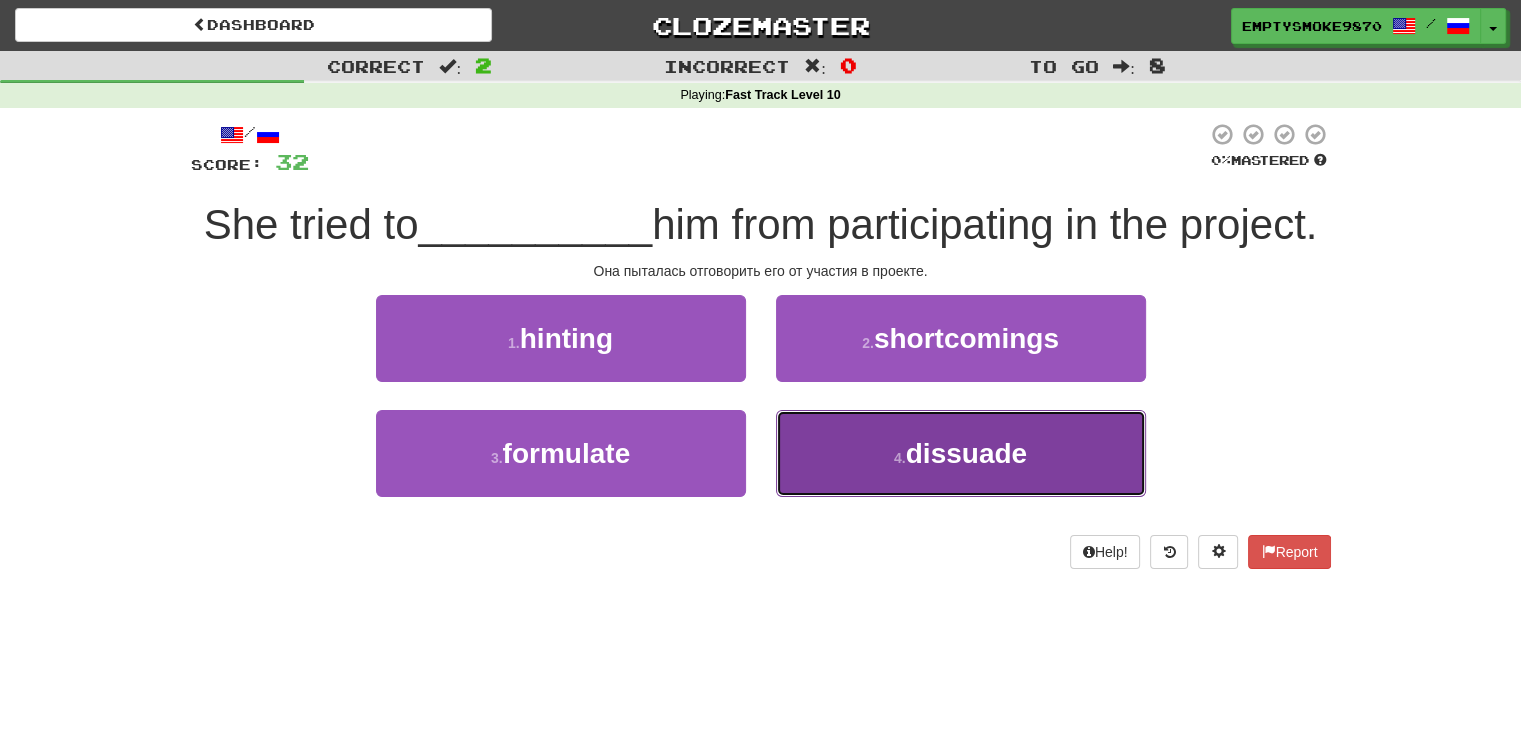 click on "dissuade" at bounding box center [961, 453] 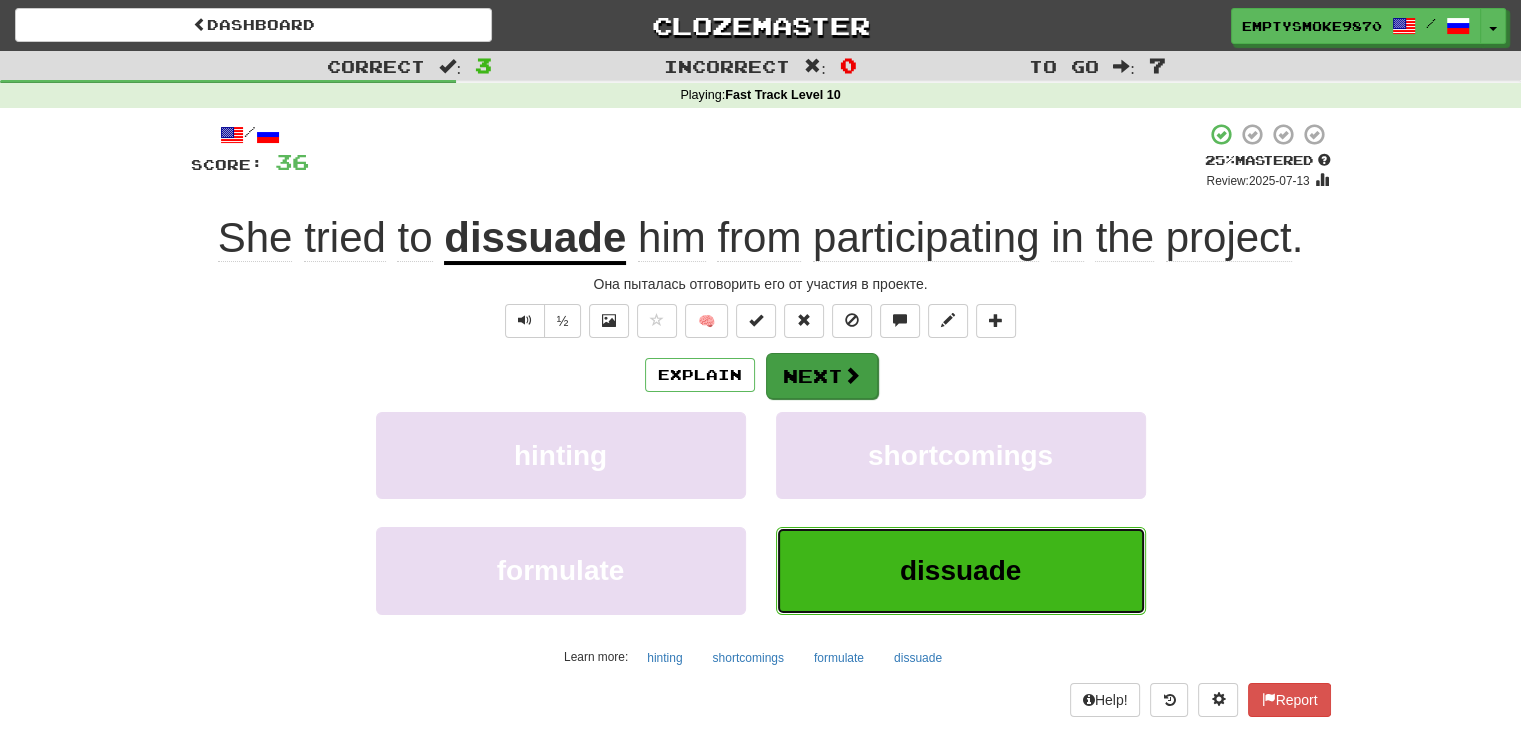 type 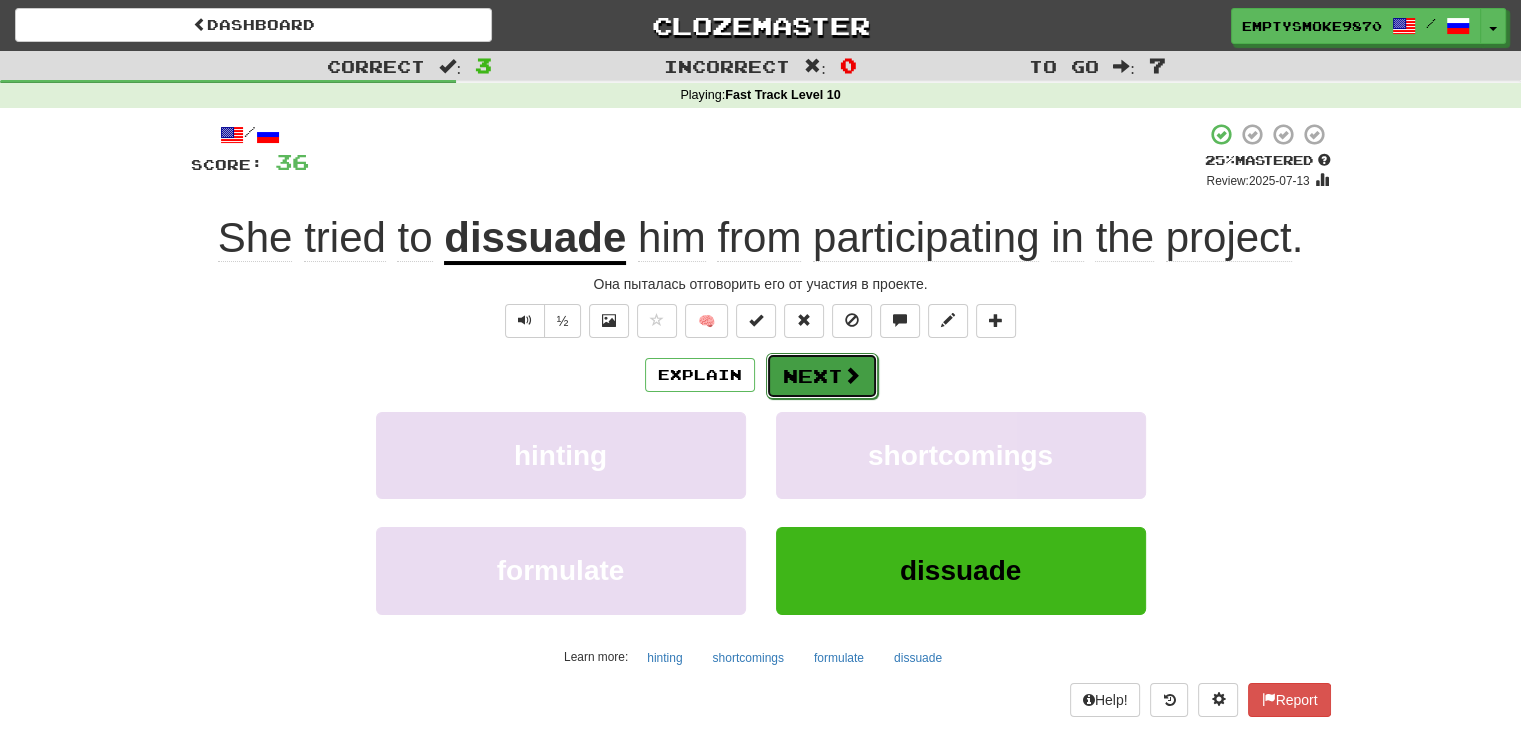 click on "Next" at bounding box center [822, 376] 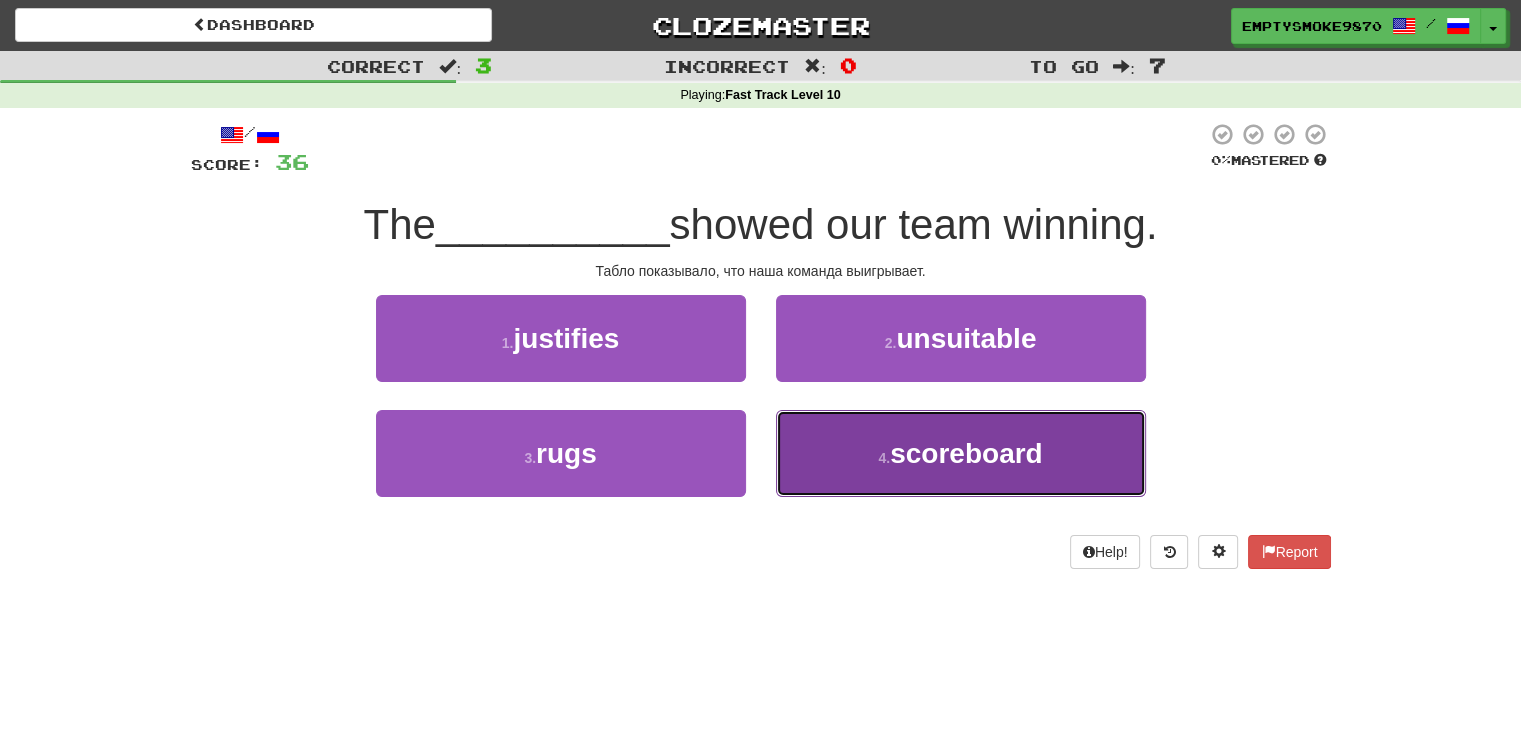 click on "4 . scoreboard" at bounding box center [961, 453] 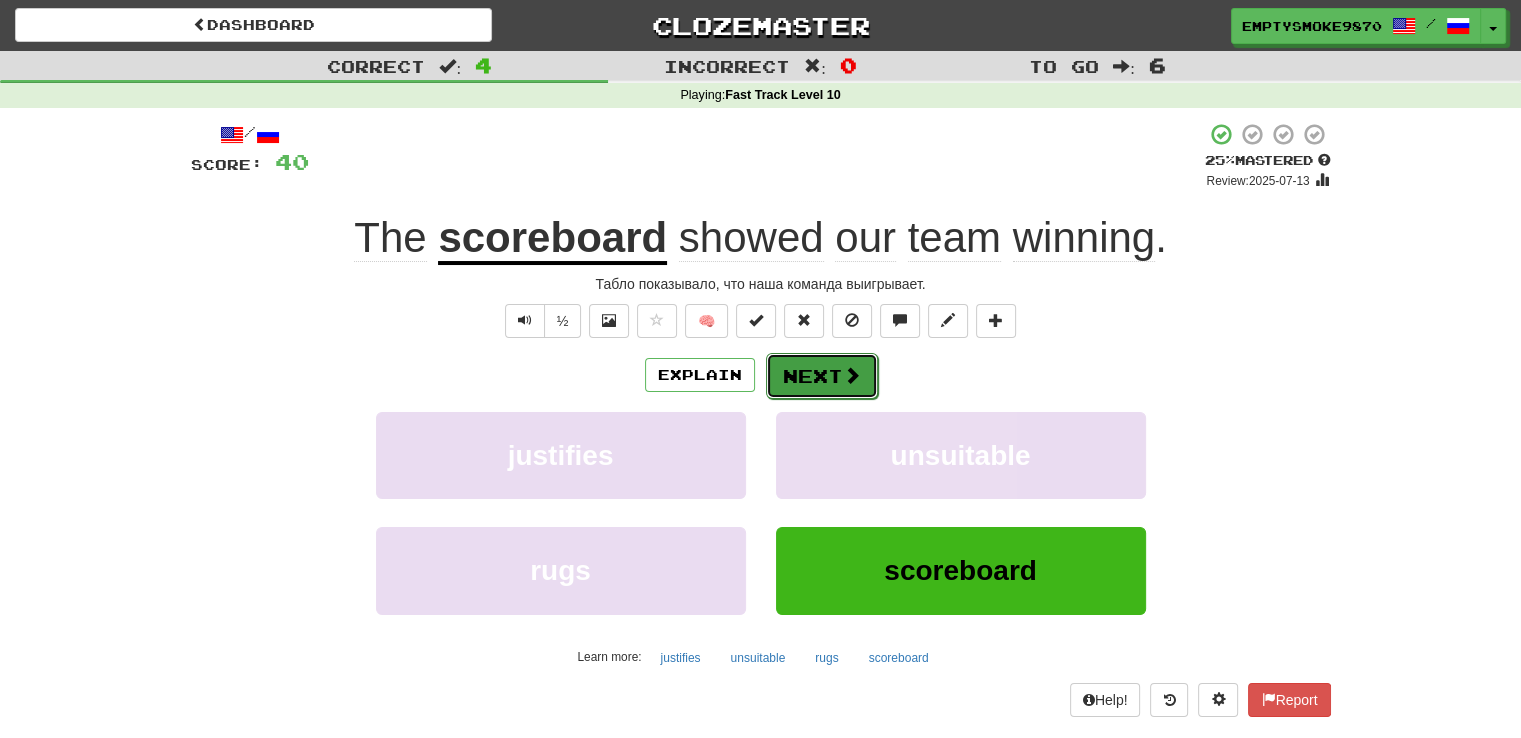 click on "Next" at bounding box center [822, 376] 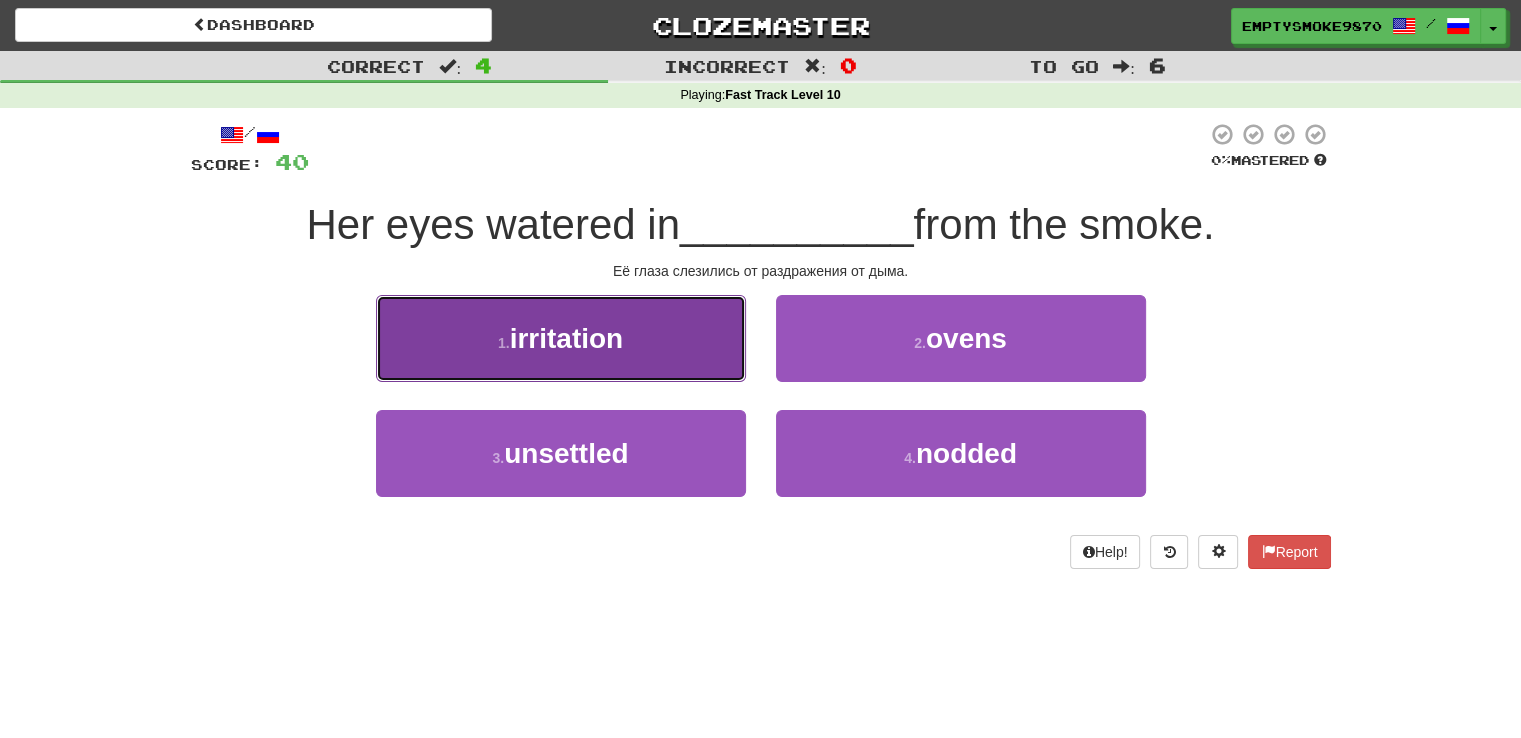 click on "1 . irritation" at bounding box center [561, 338] 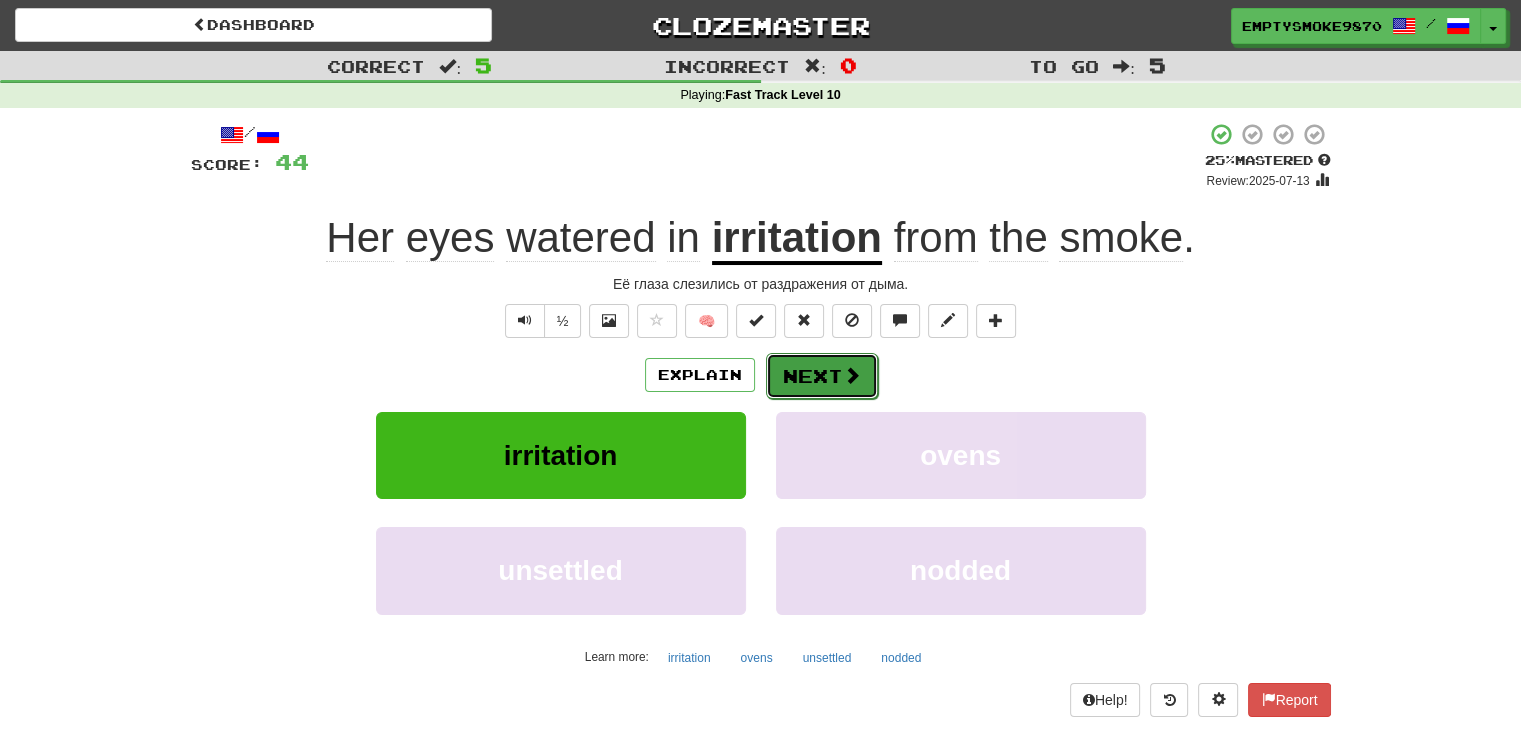 click on "Next" at bounding box center (822, 376) 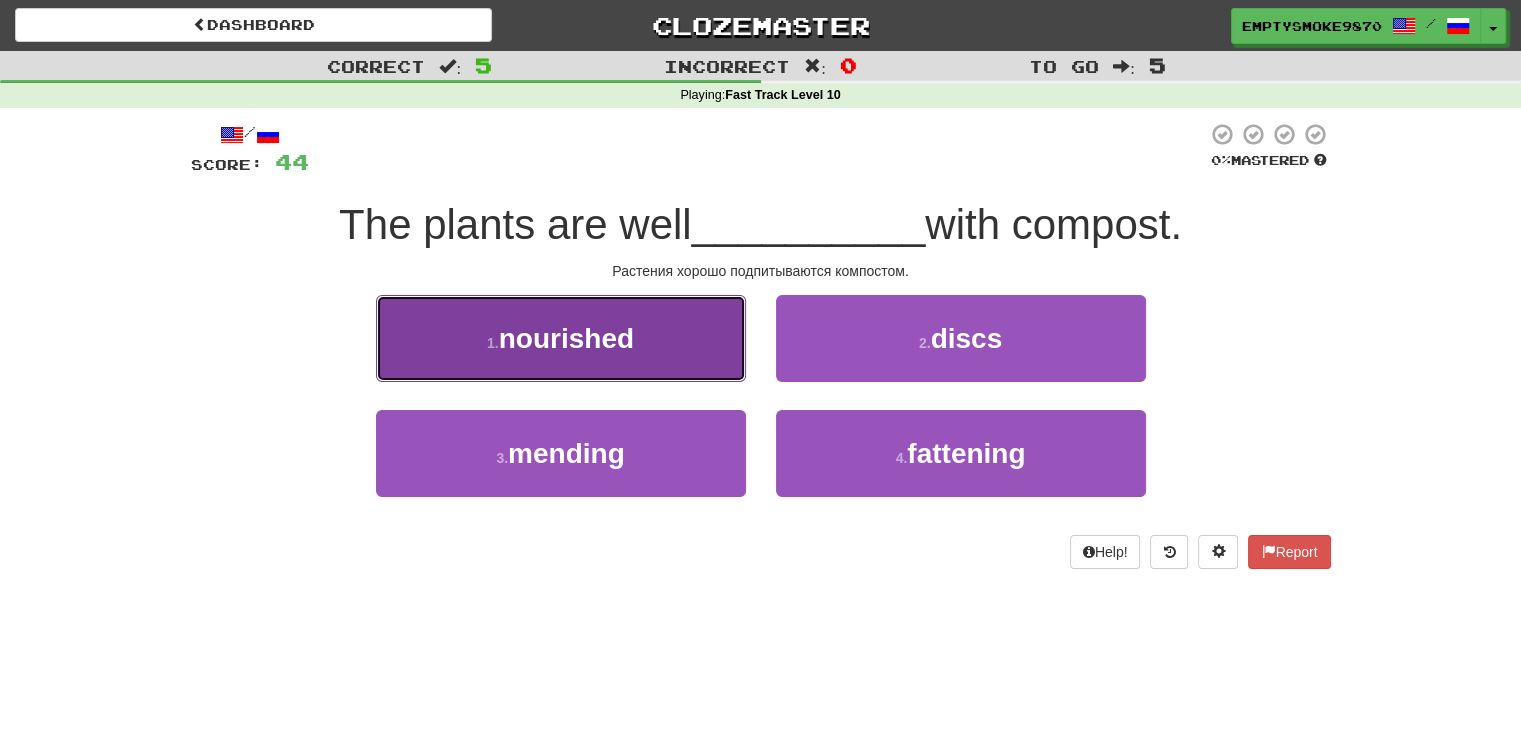 click on "1 . nourished" at bounding box center [561, 338] 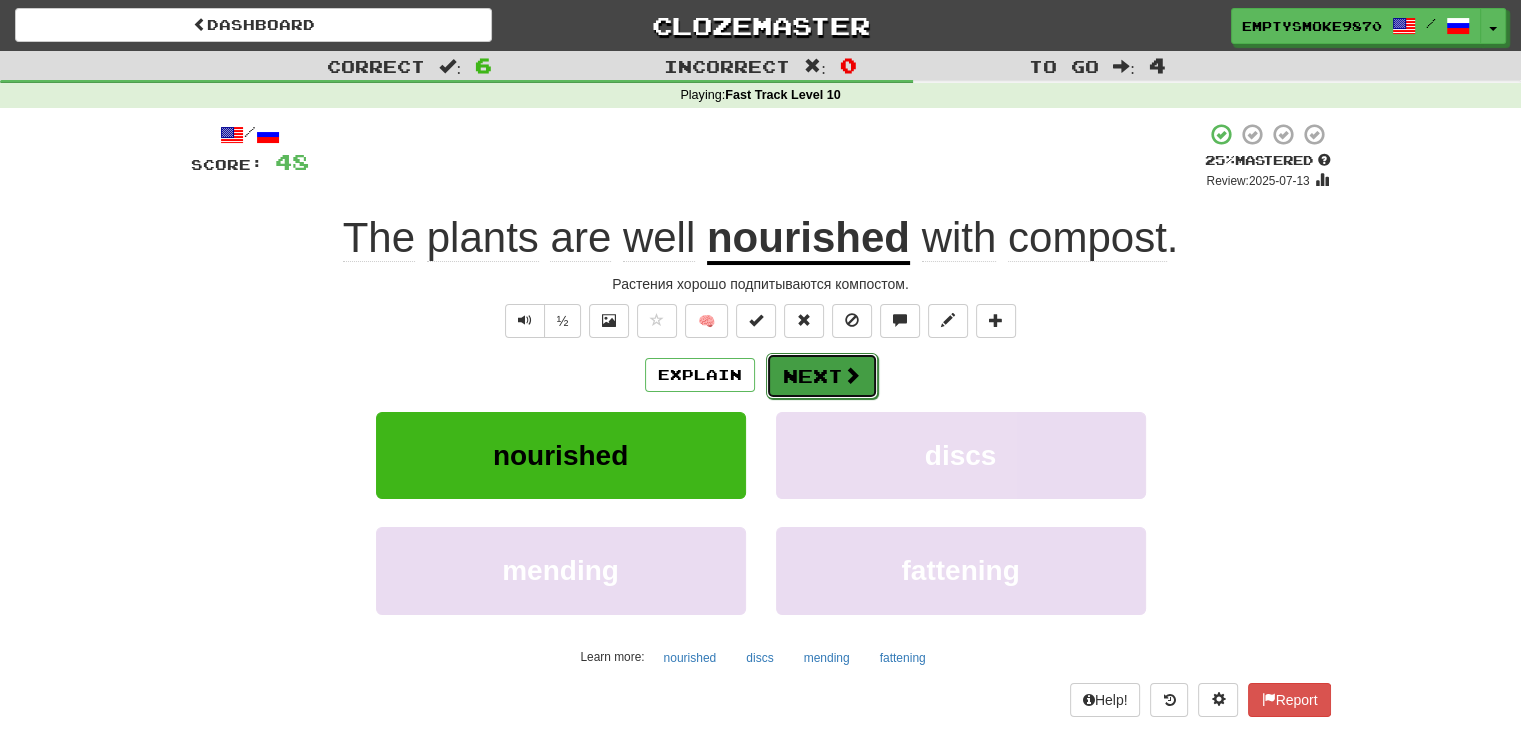 click on "Next" at bounding box center [822, 376] 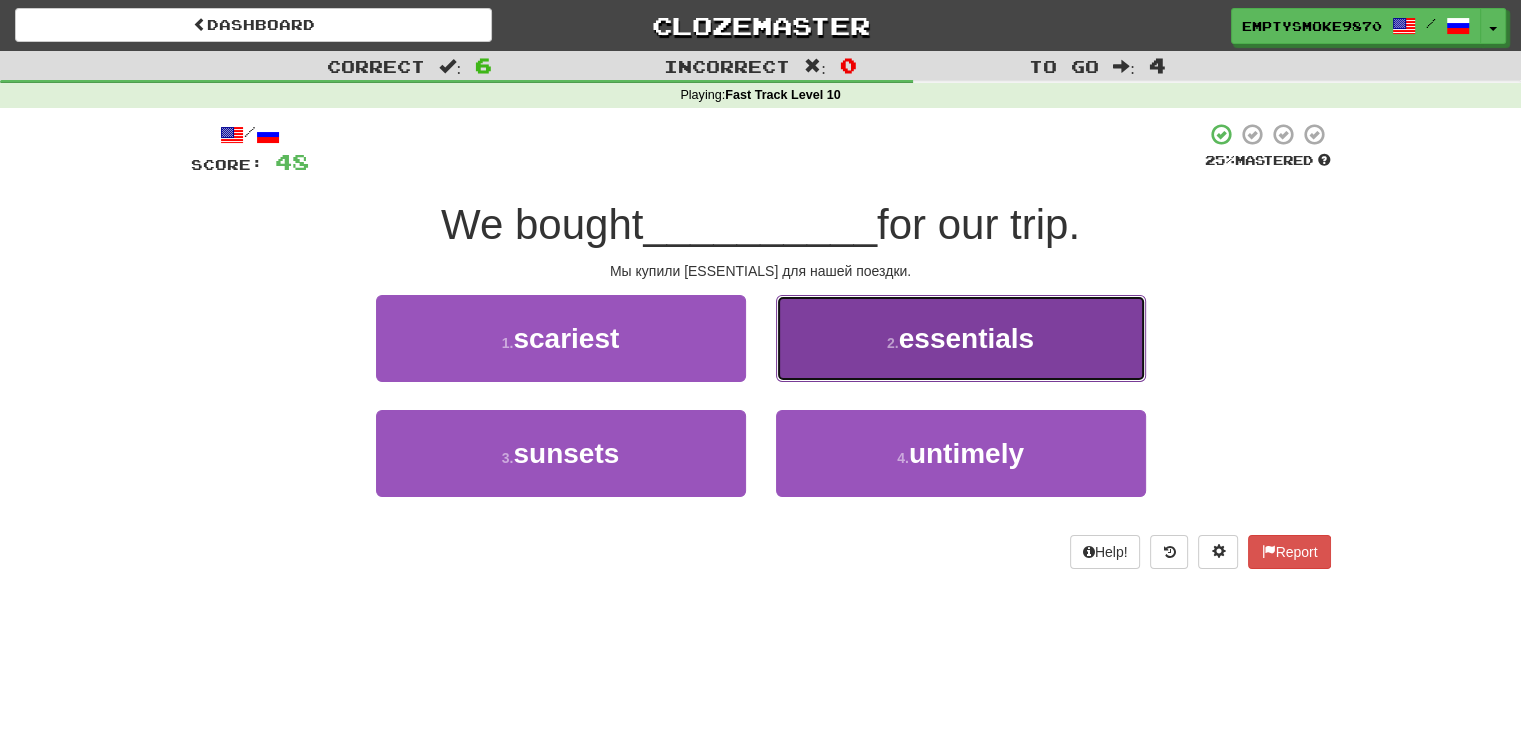 click on "2 . essentials" at bounding box center (961, 338) 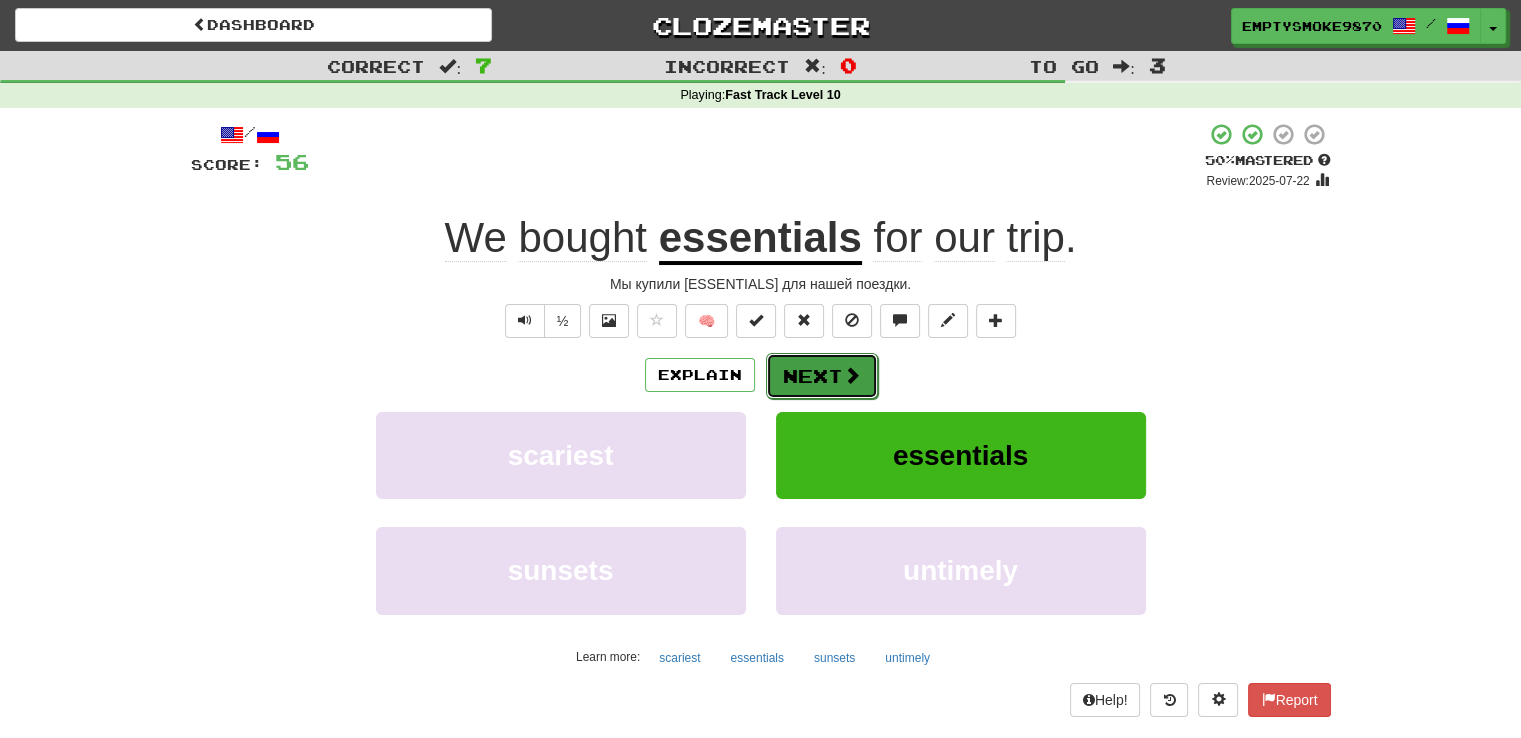 click on "Next" at bounding box center [822, 376] 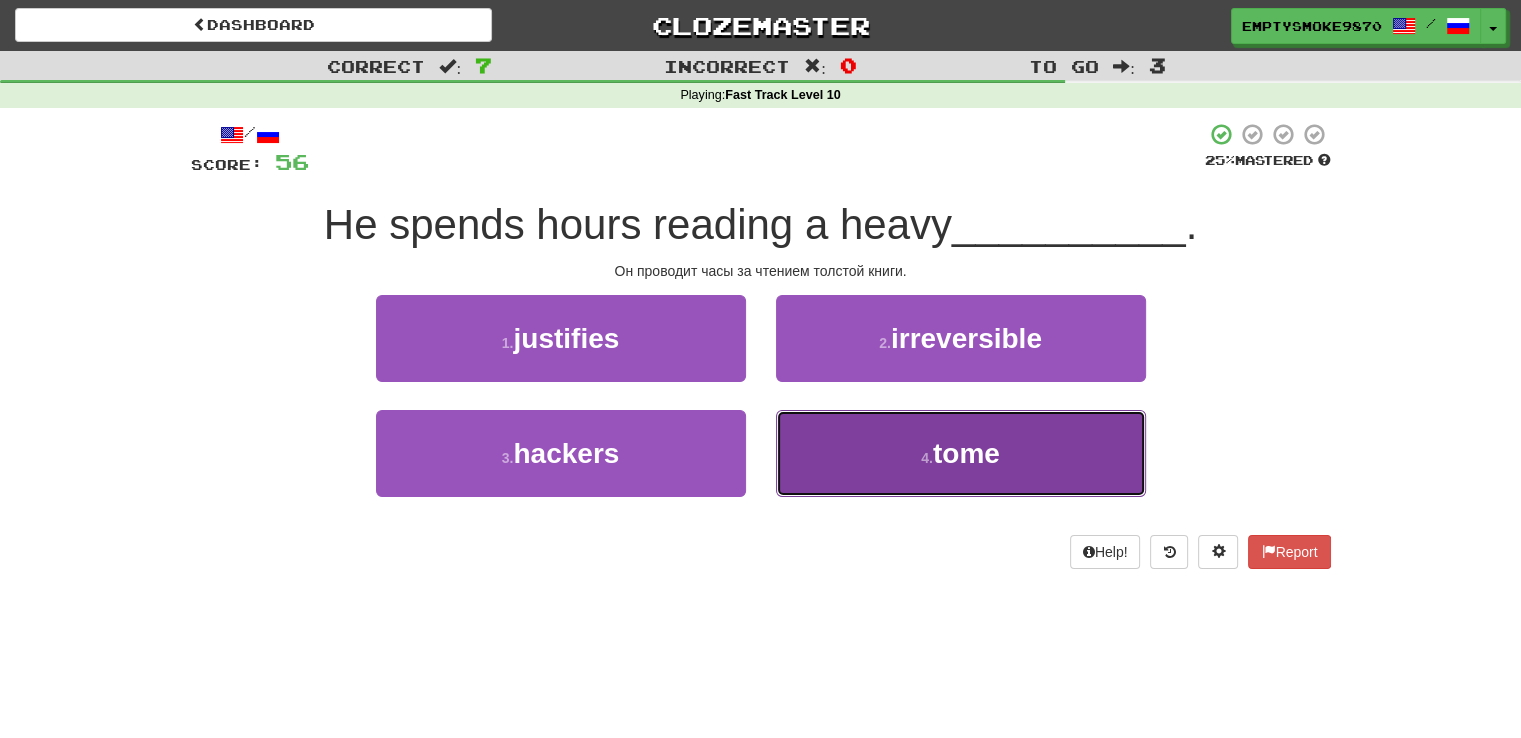 click on "4 . tome" at bounding box center (961, 453) 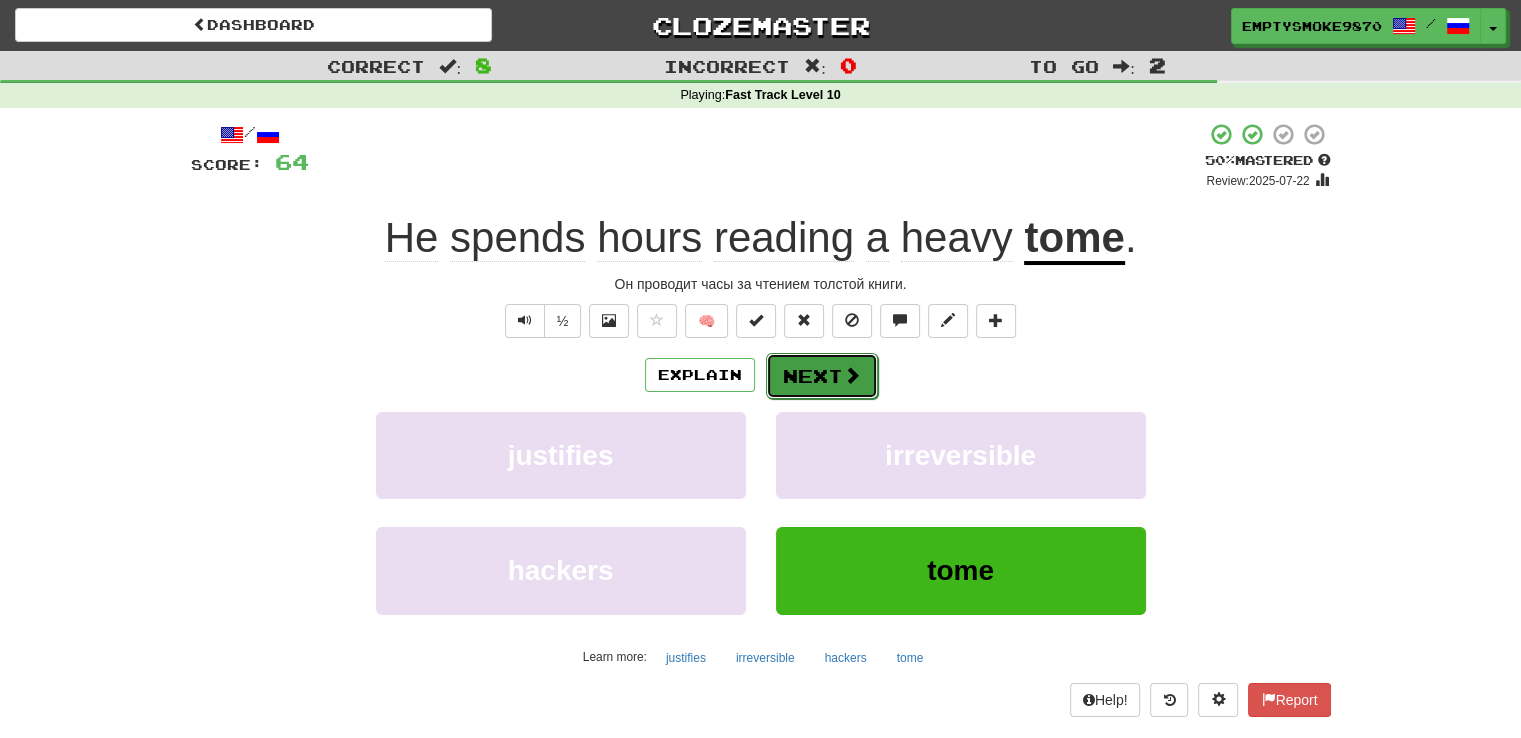 click on "Next" at bounding box center (822, 376) 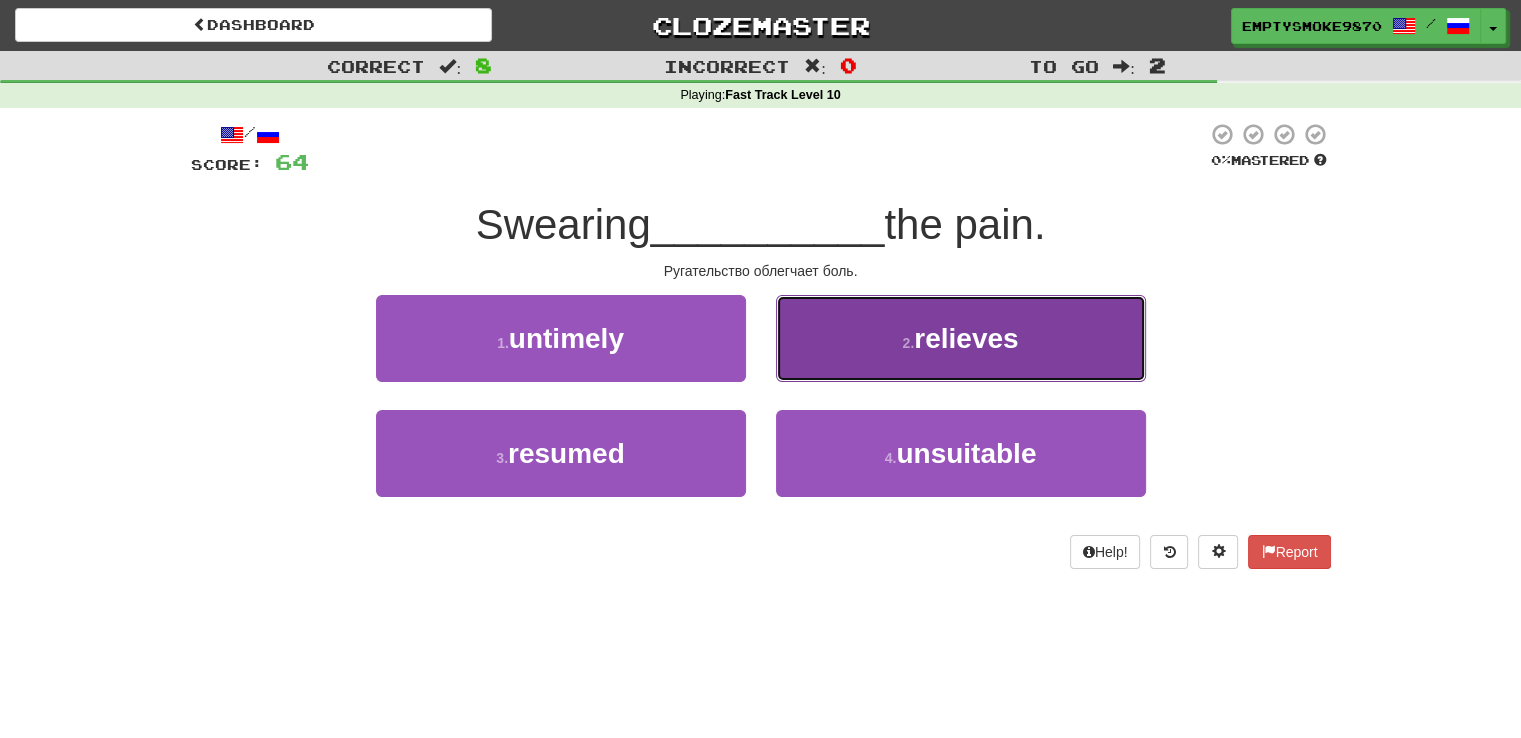 click on "relieves" at bounding box center (961, 338) 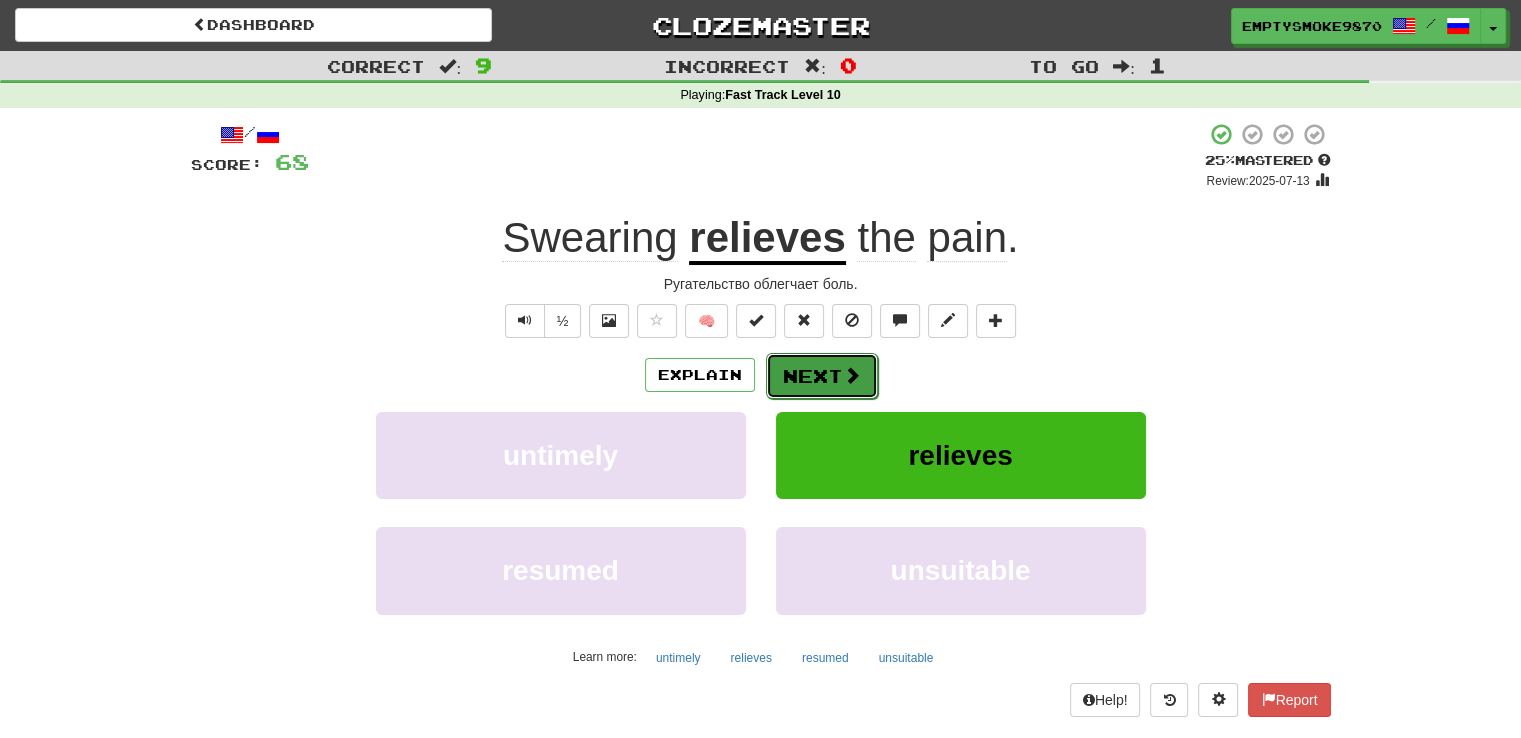 click on "Next" at bounding box center (822, 376) 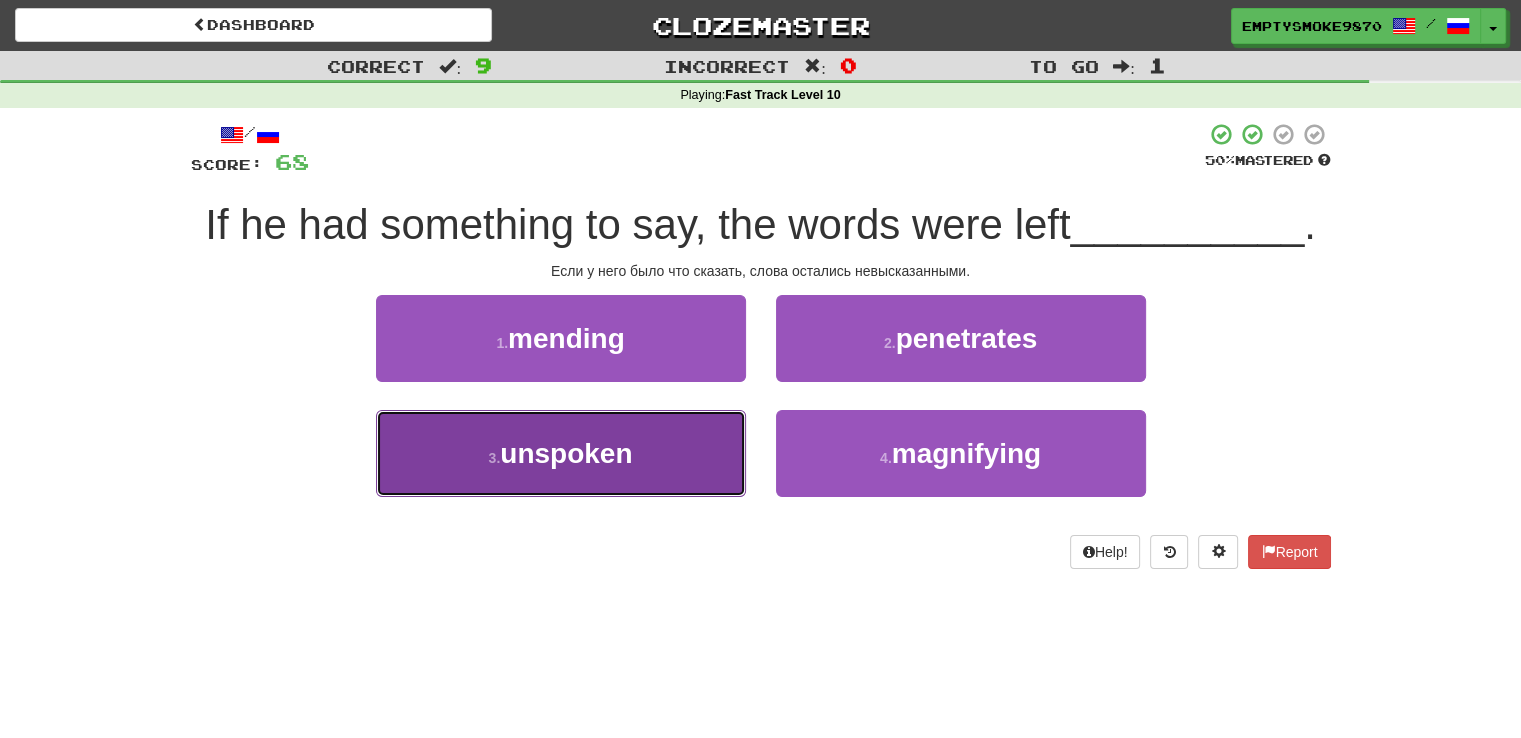 click on "unspoken" at bounding box center (561, 453) 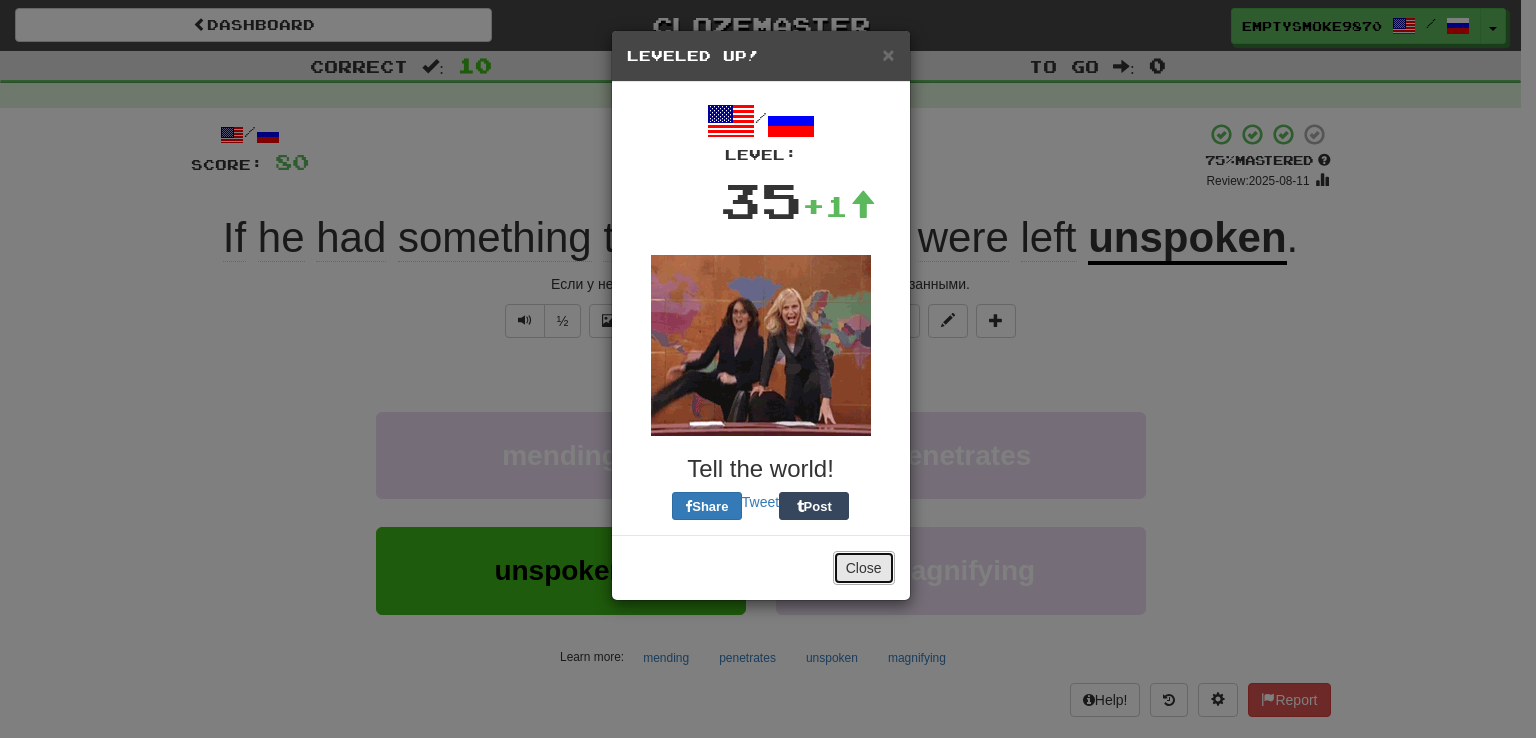 click on "Close" at bounding box center (864, 568) 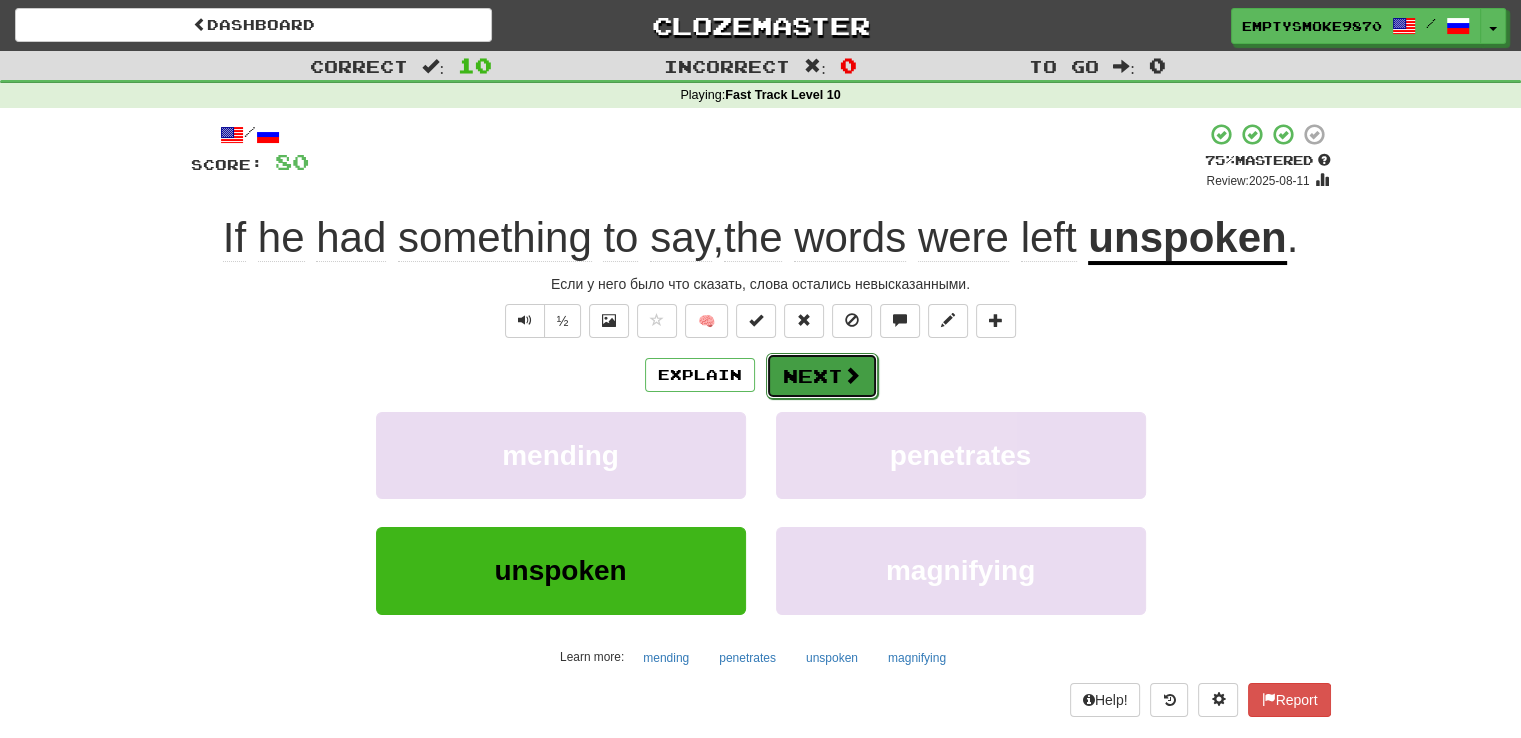 click on "Next" at bounding box center (822, 376) 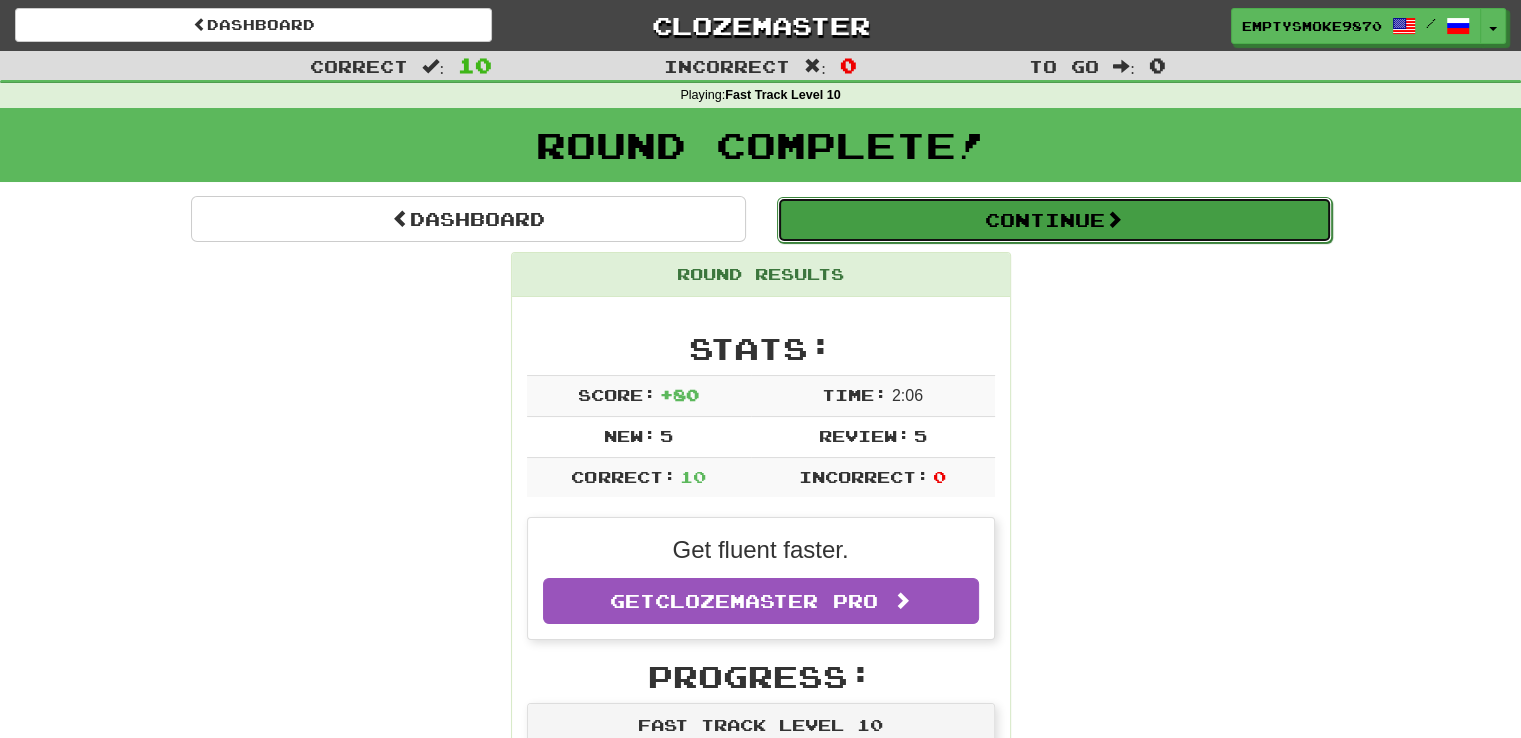 click on "Continue" at bounding box center [1054, 220] 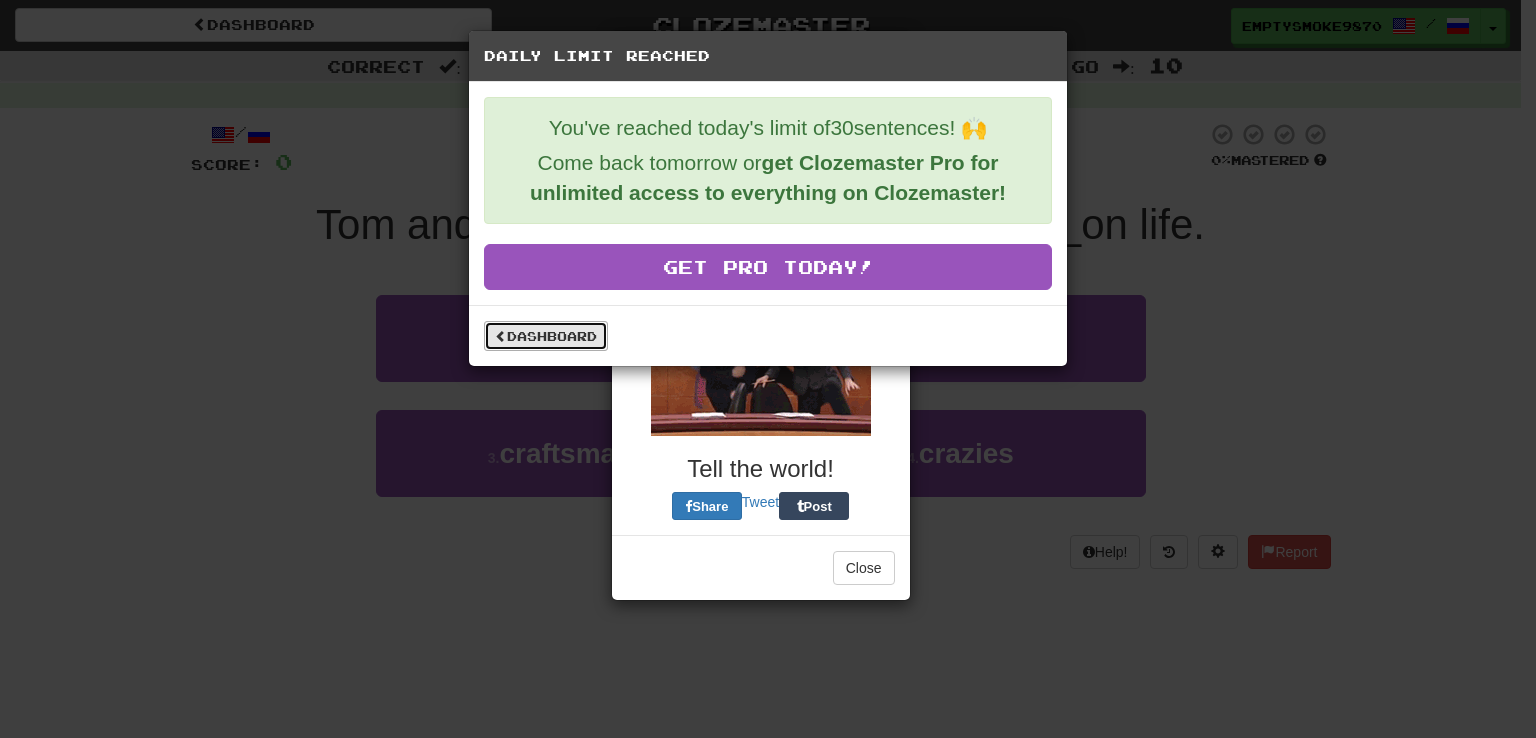 click on "Dashboard" at bounding box center [546, 336] 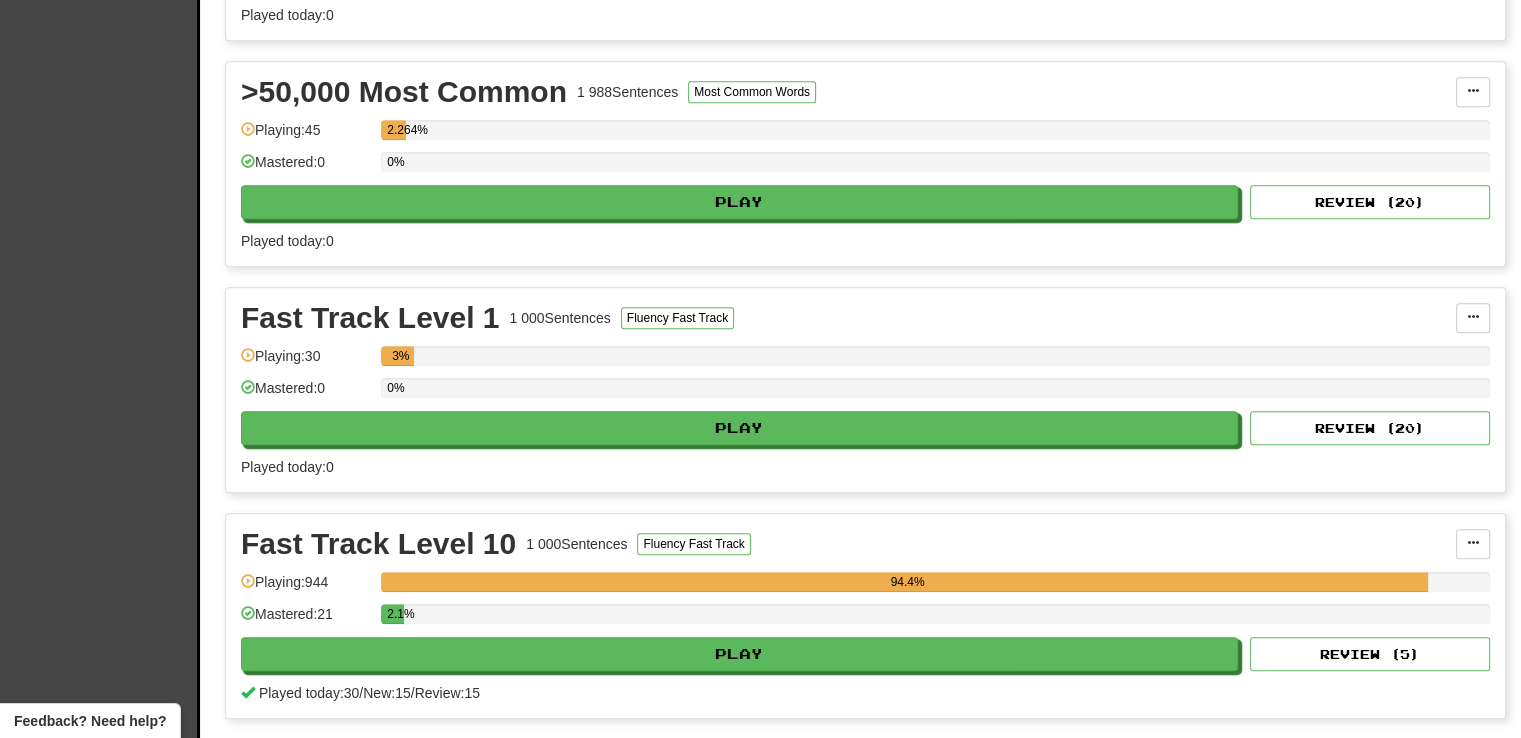 scroll, scrollTop: 1600, scrollLeft: 0, axis: vertical 